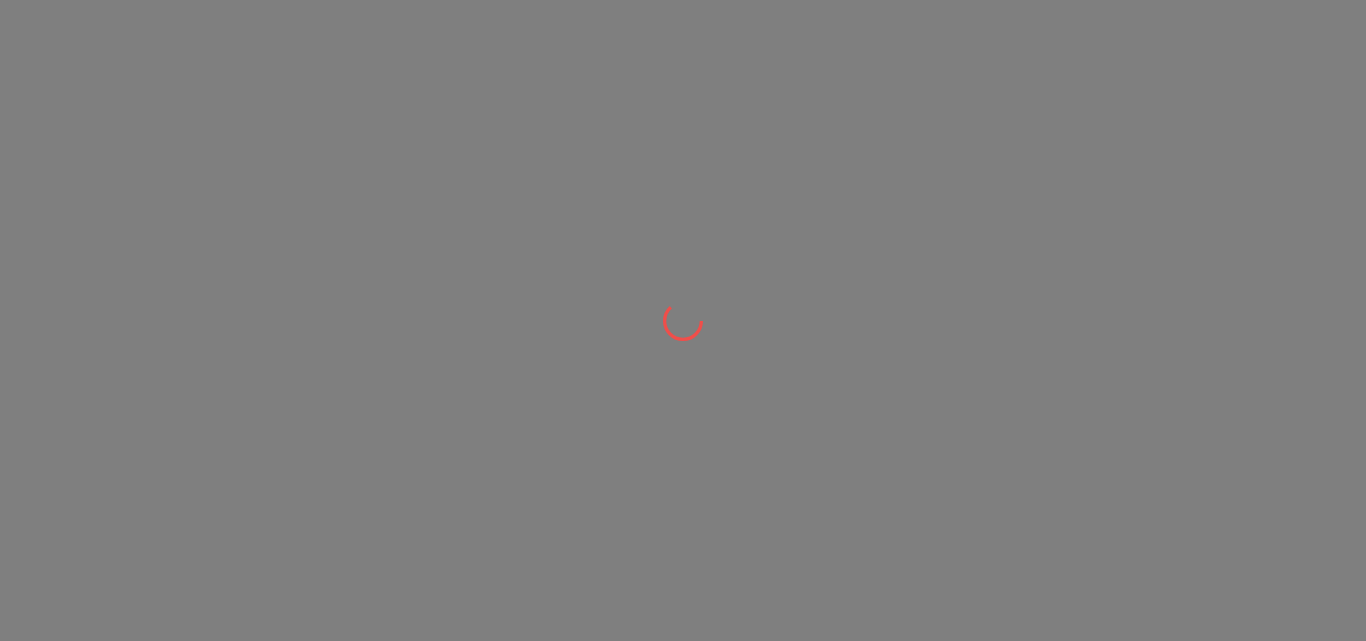 scroll, scrollTop: 0, scrollLeft: 0, axis: both 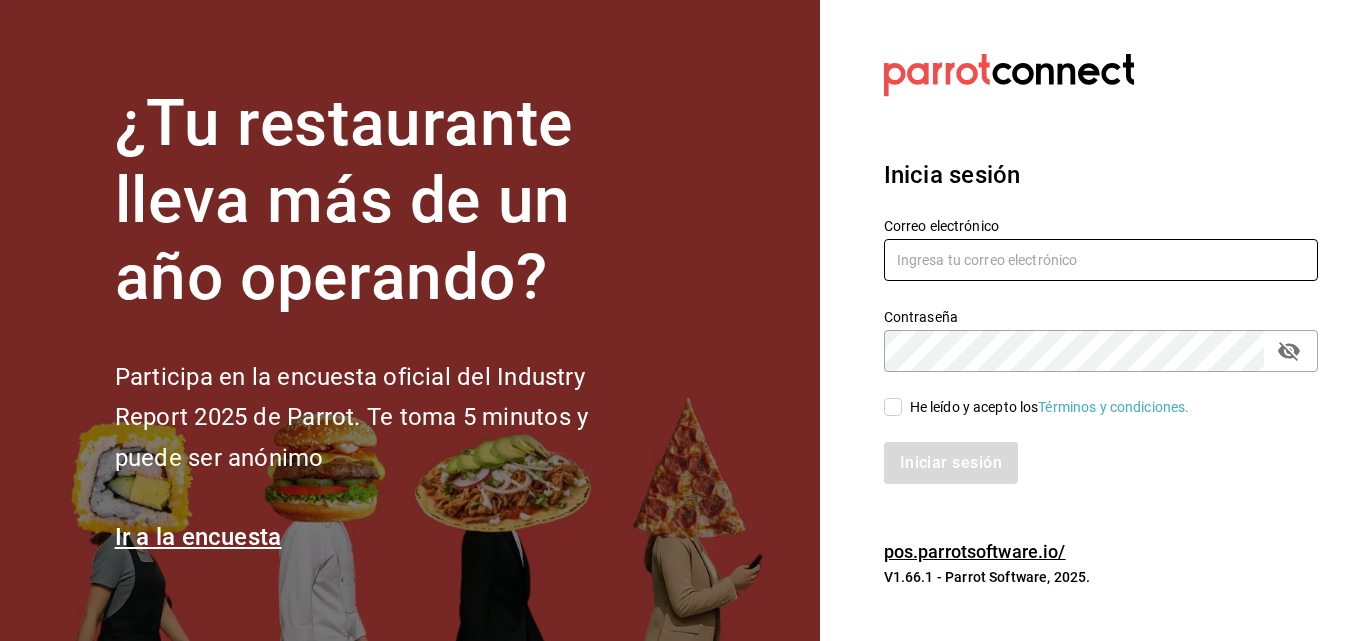 click at bounding box center (1101, 260) 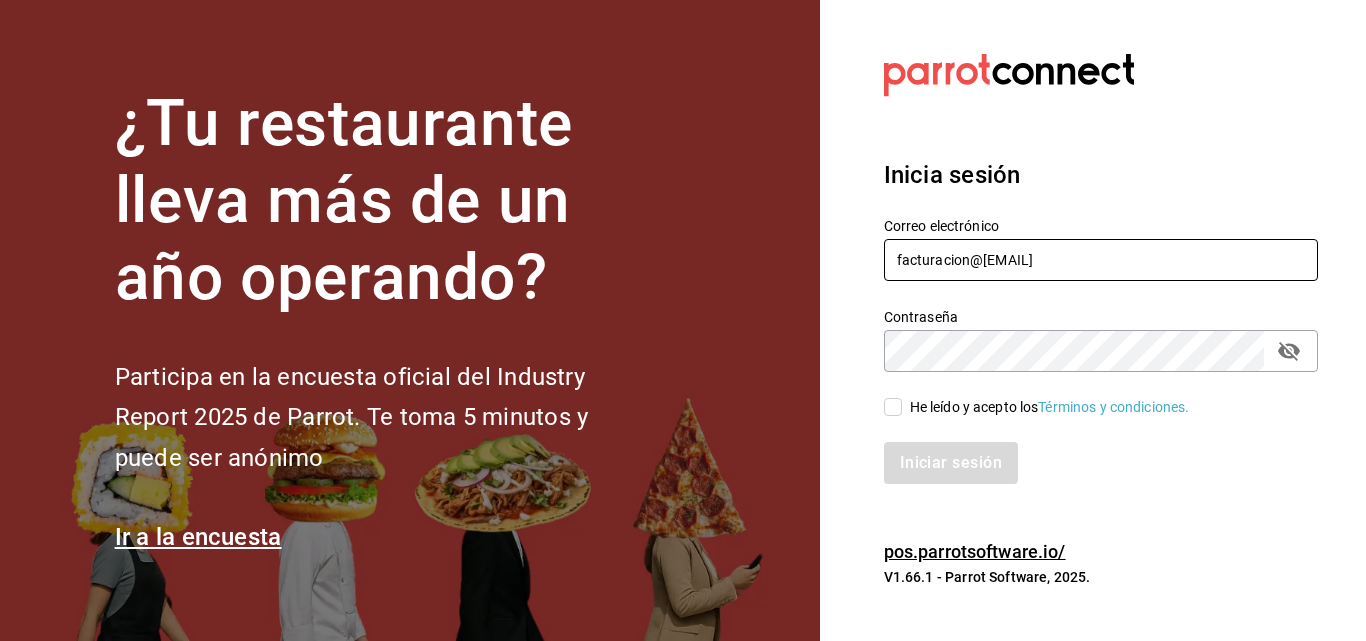 type on "facturacion@[EMAIL]" 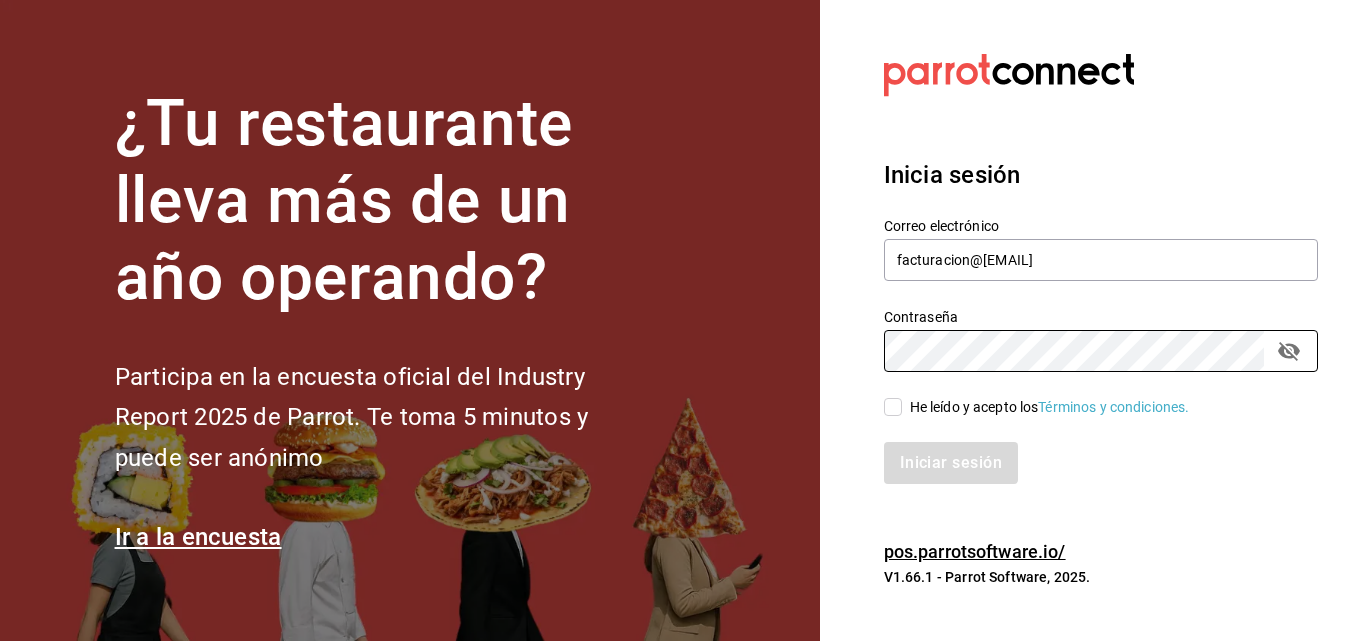 click on "He leído y acepto los  Términos y condiciones." at bounding box center (1050, 407) 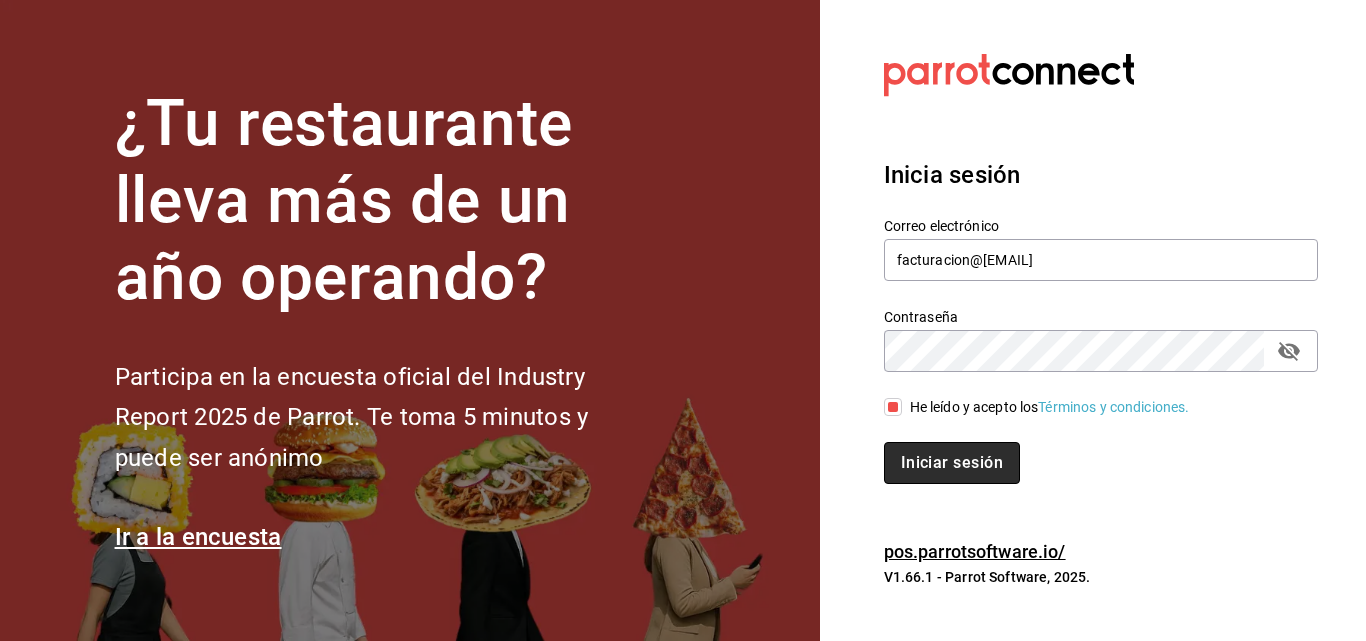 click on "Iniciar sesión" at bounding box center (952, 463) 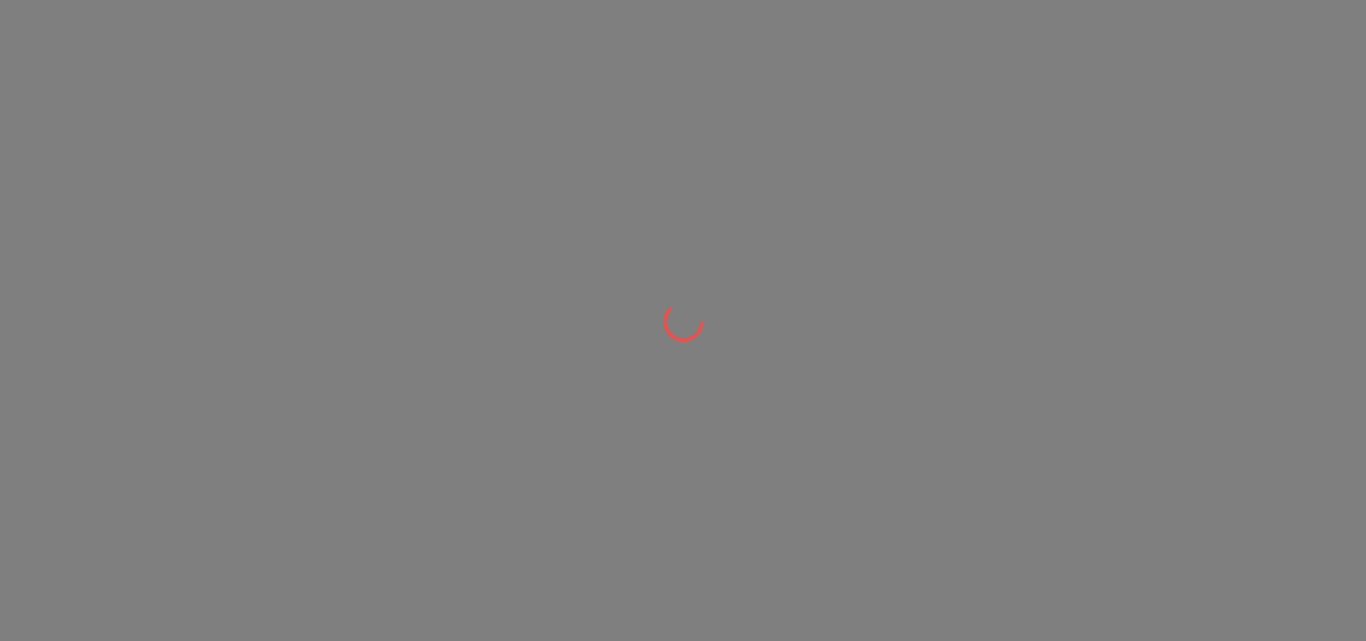 scroll, scrollTop: 0, scrollLeft: 0, axis: both 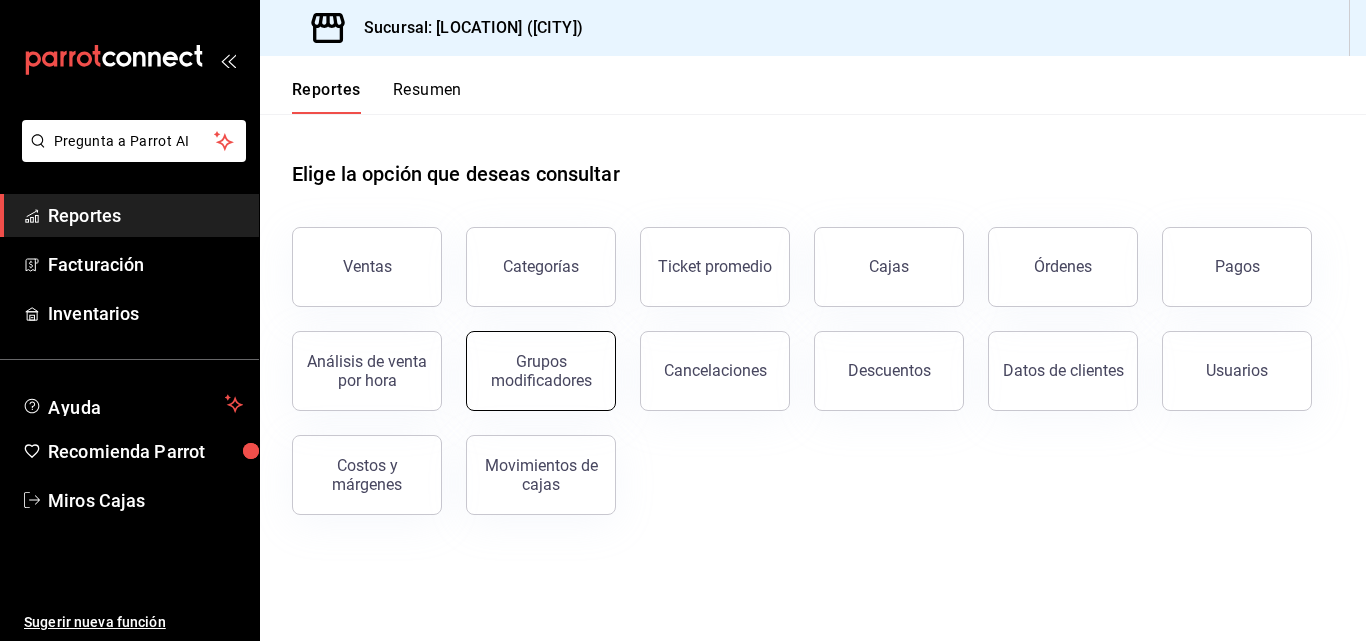 click on "Grupos modificadores" at bounding box center [541, 371] 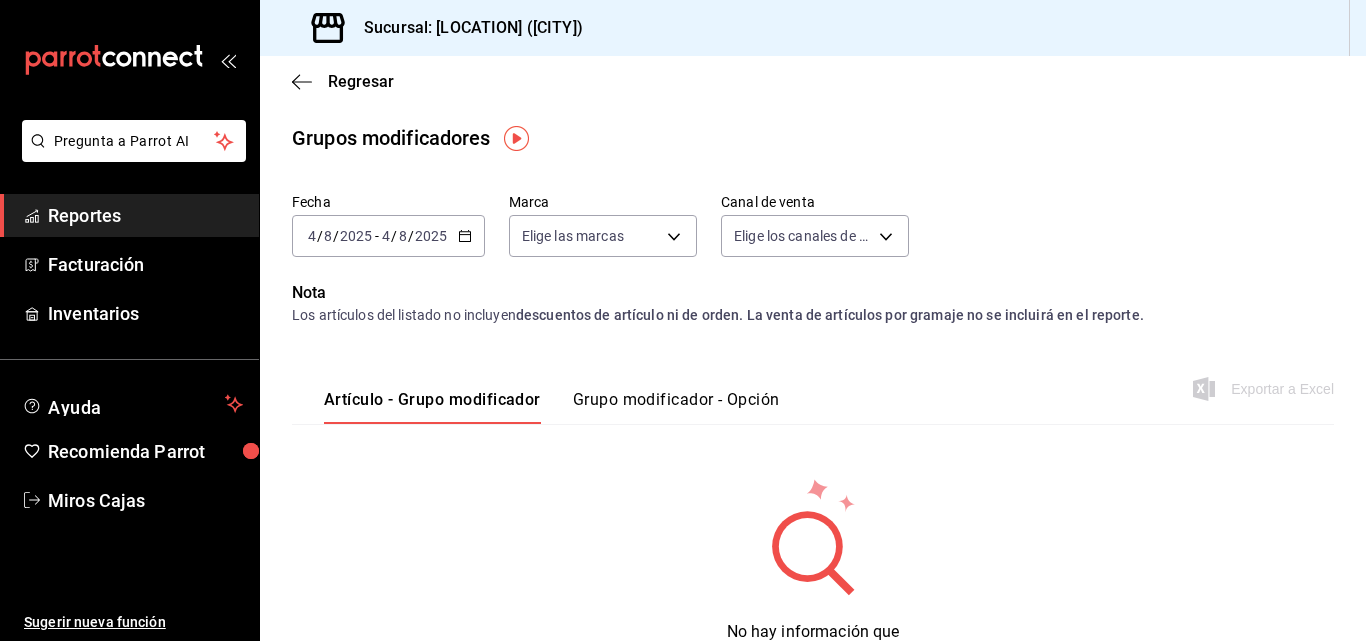 click 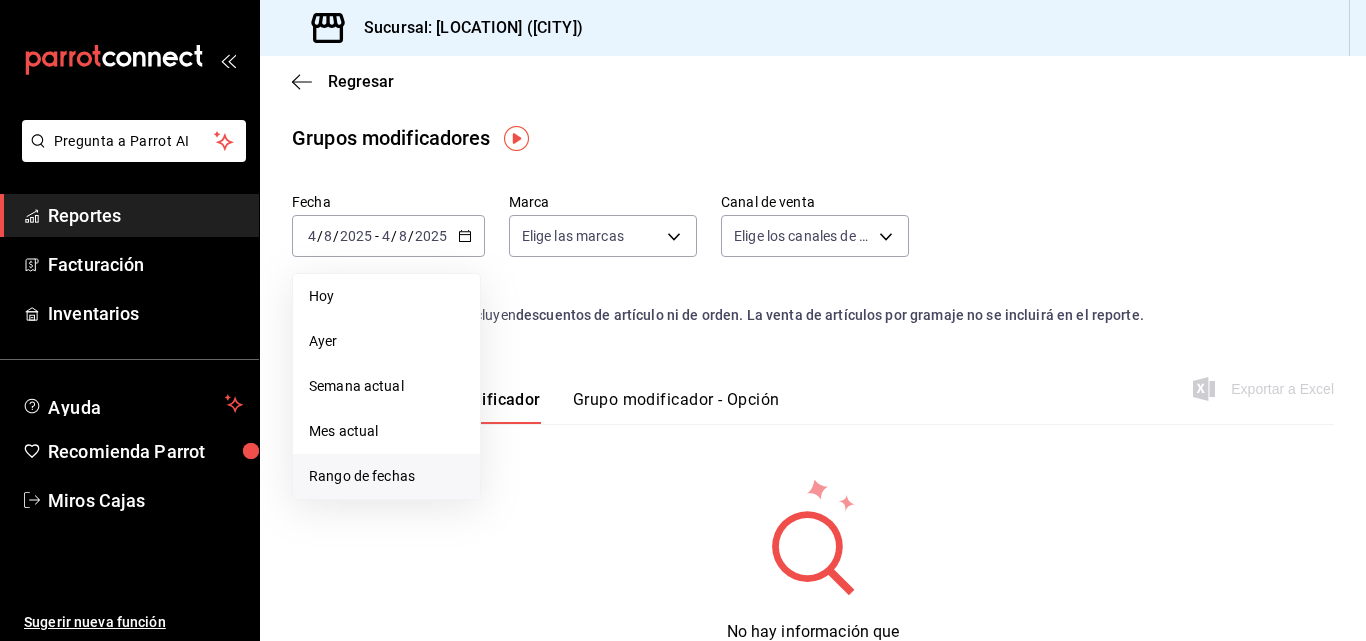 click on "Rango de fechas" at bounding box center [386, 476] 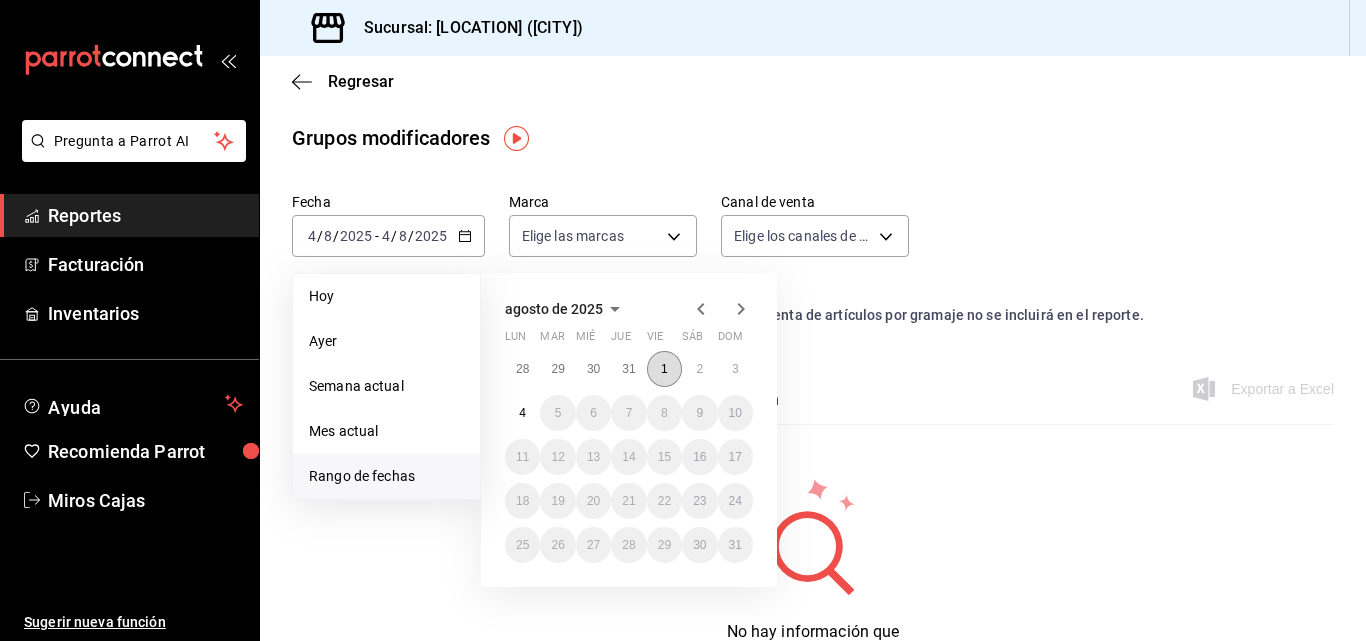 click on "1" at bounding box center [664, 369] 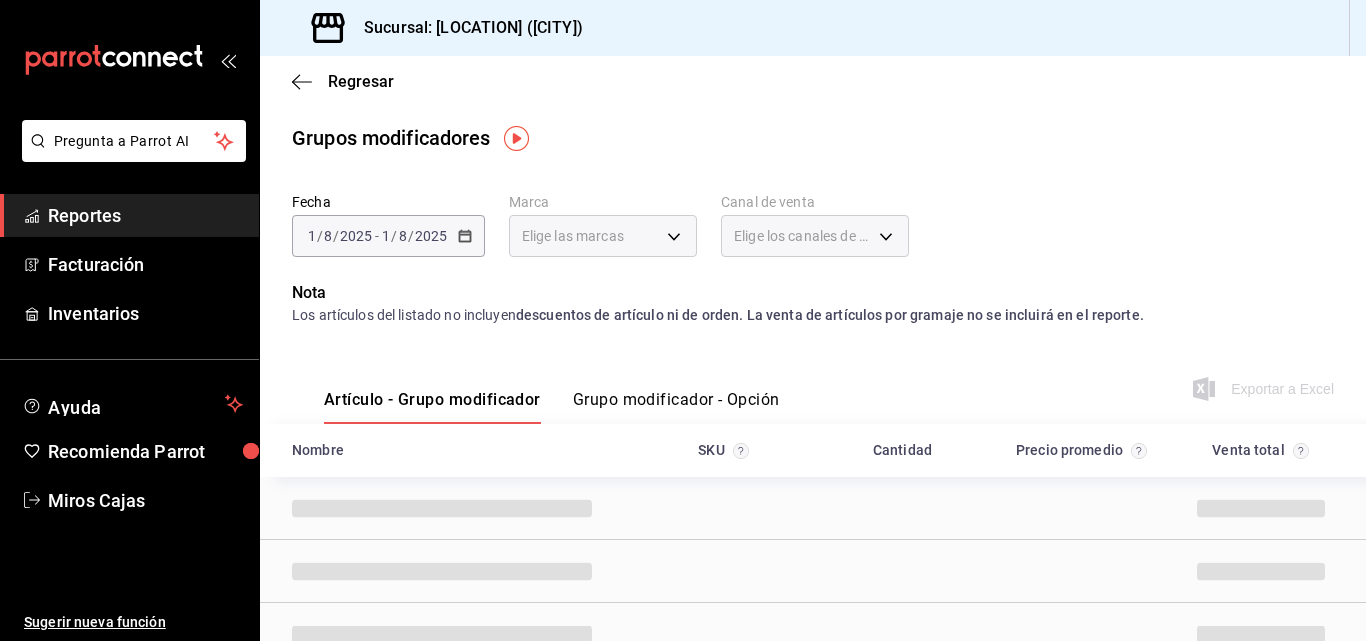click on "Grupo modificador - Opción" at bounding box center [676, 407] 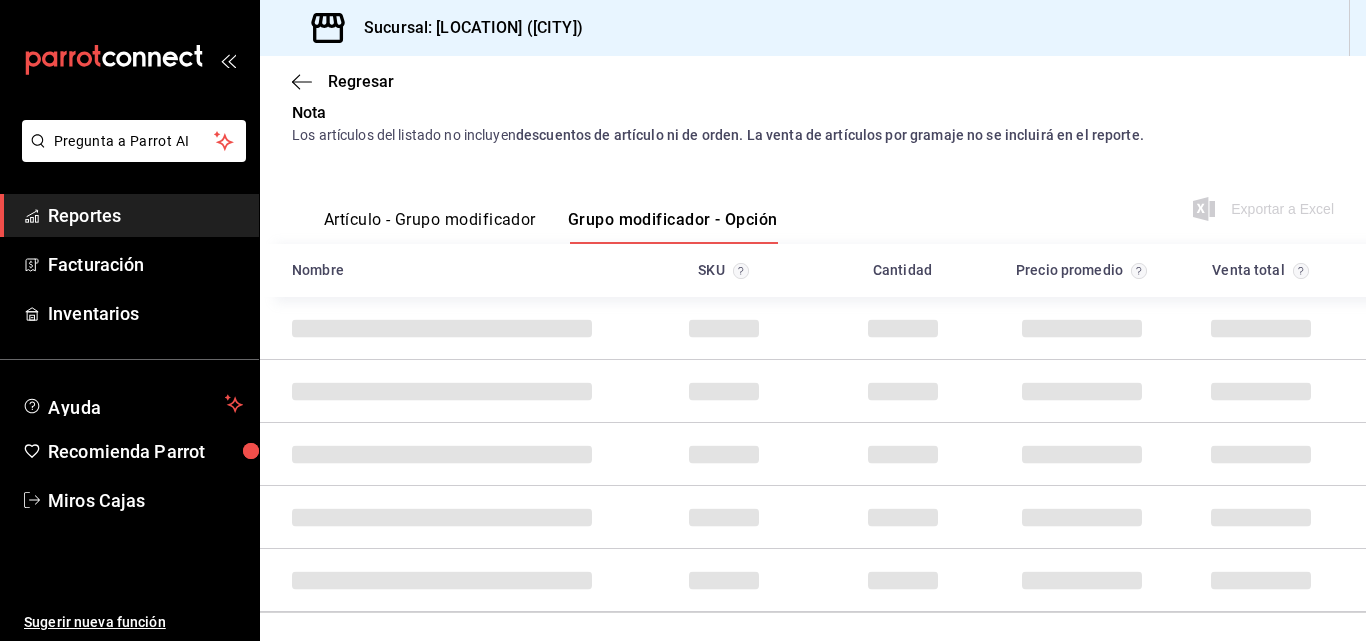 scroll, scrollTop: 197, scrollLeft: 0, axis: vertical 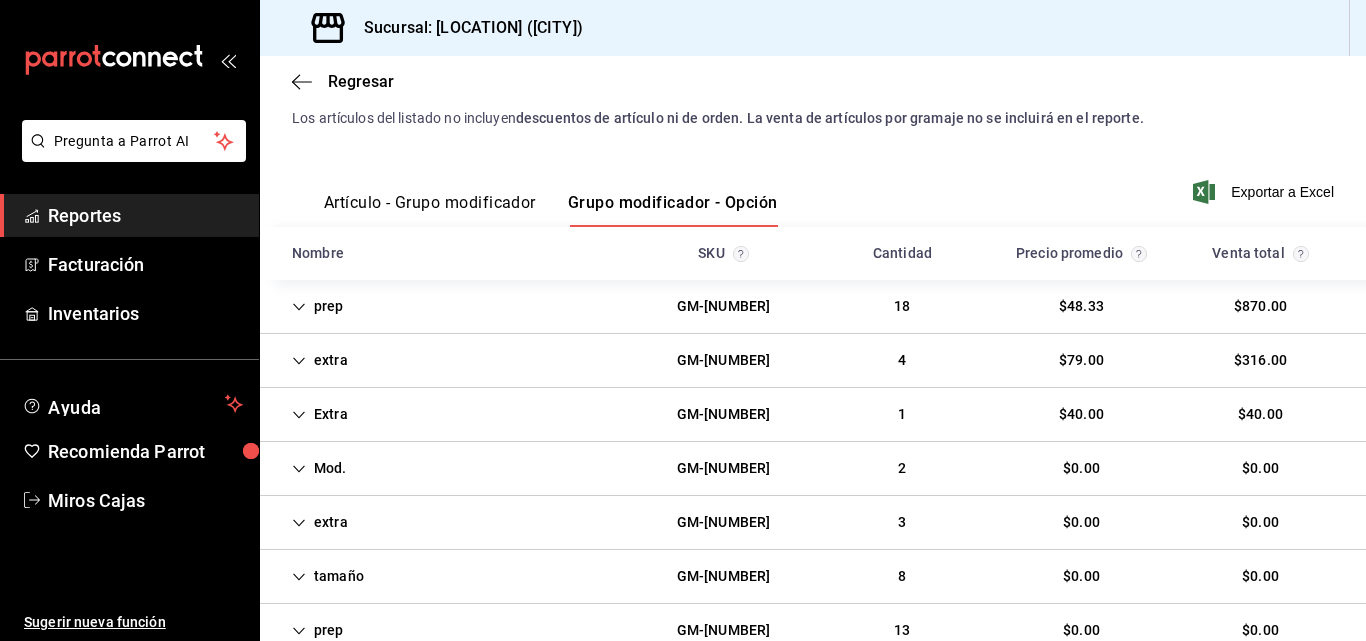 click on "extra GM-[NUMBER] $[CURRENCY] $[CURRENCY]" at bounding box center [813, 361] 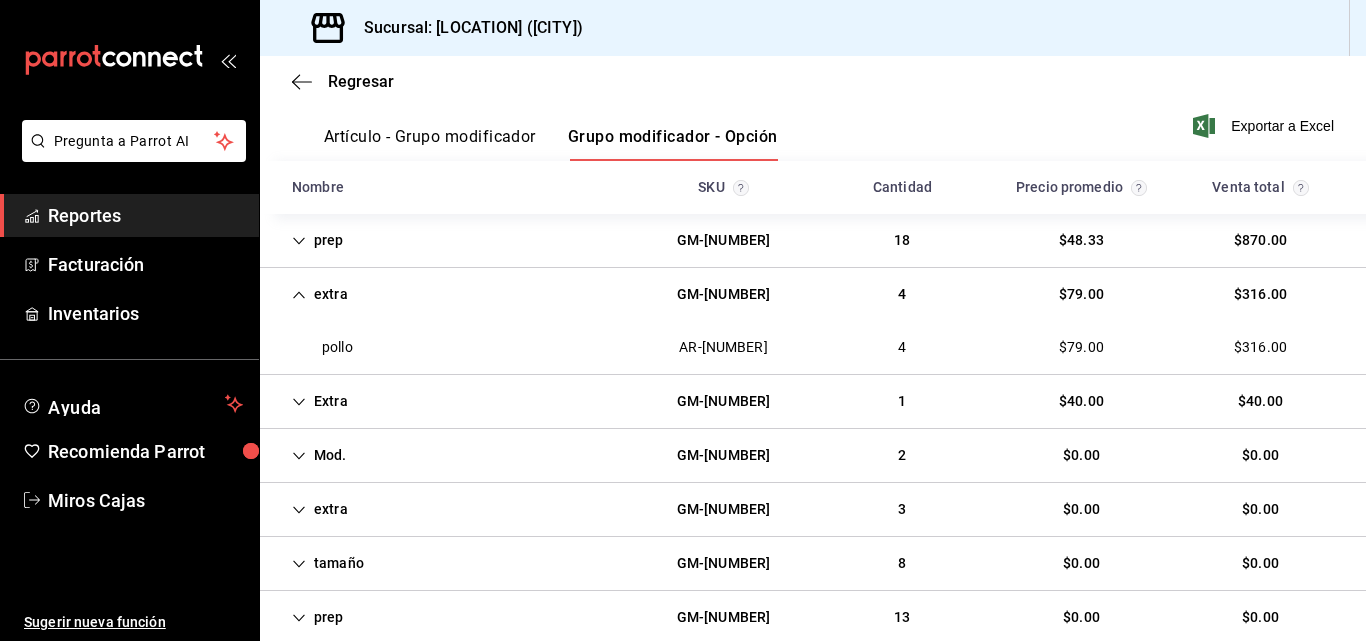 scroll, scrollTop: 264, scrollLeft: 0, axis: vertical 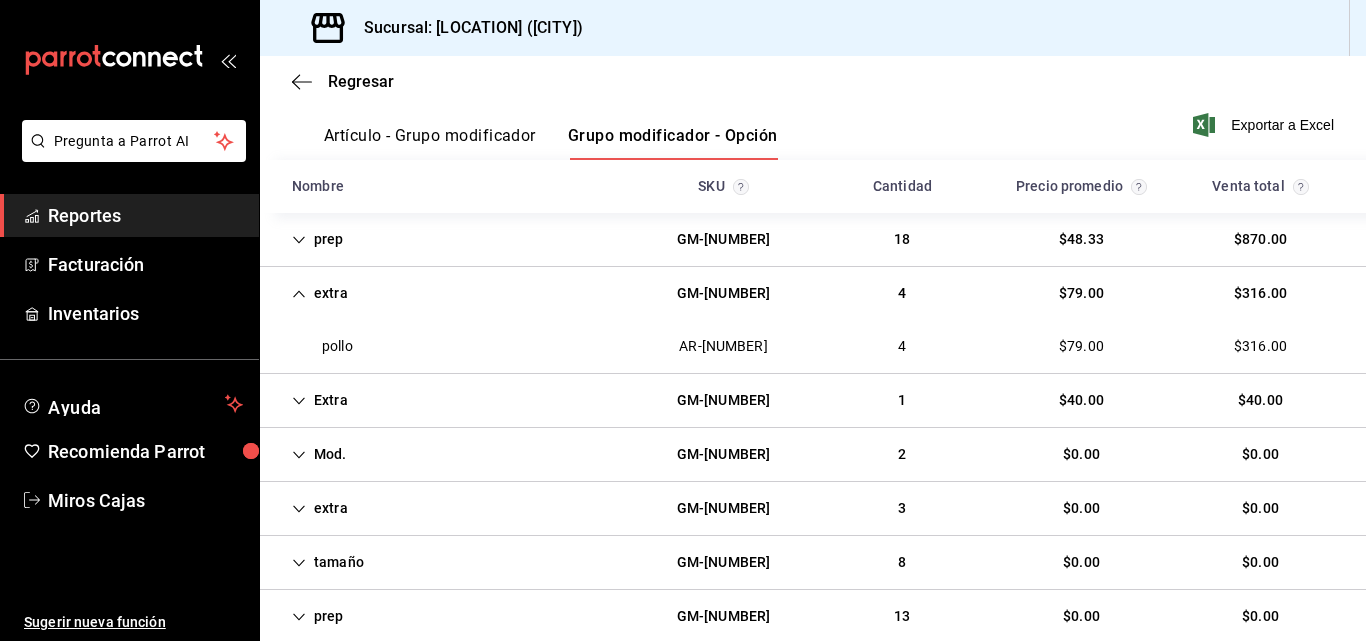click on "Extra GM-[NUMBER] $[CURRENCY] $[CURRENCY]" at bounding box center (813, 401) 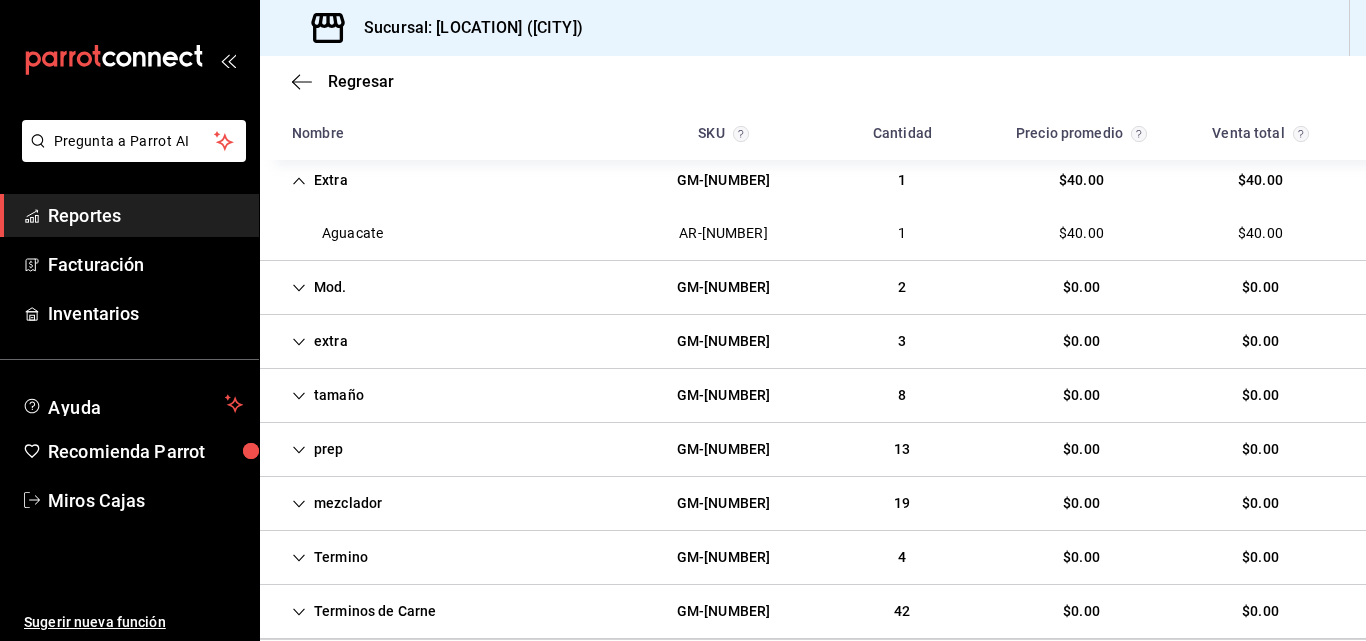 scroll, scrollTop: 485, scrollLeft: 0, axis: vertical 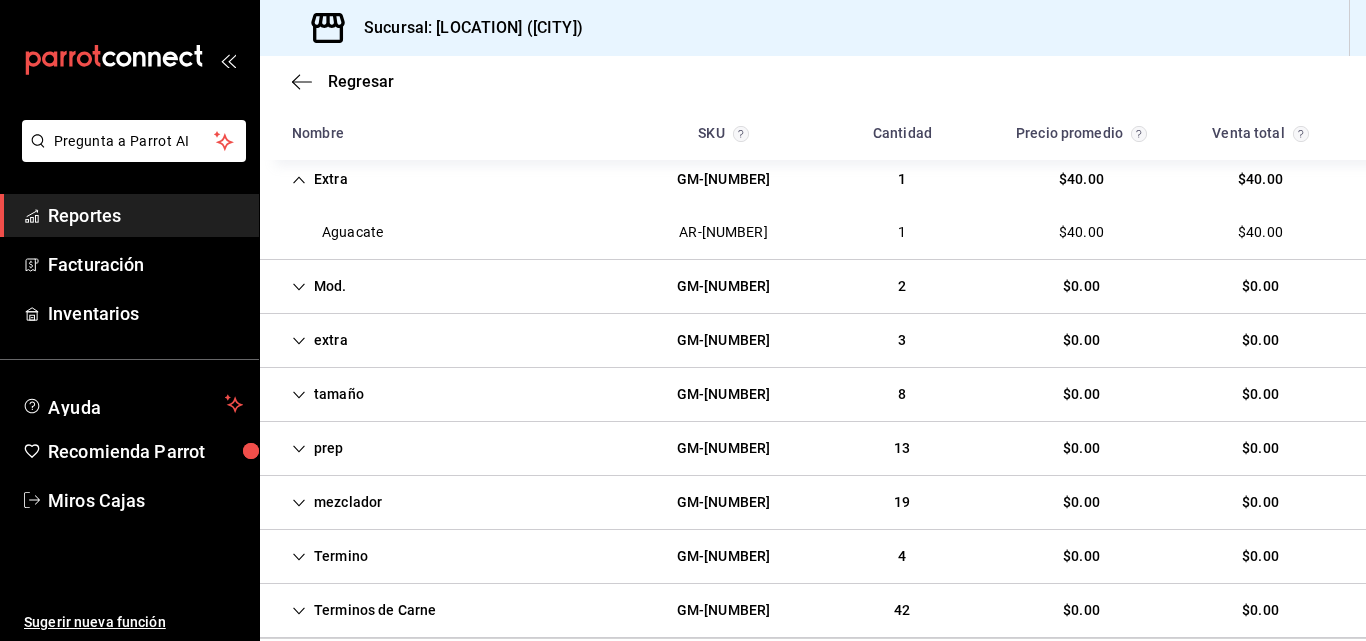 click on "extra GM-[NUMBER] $[CURRENCY] $[CURRENCY]" at bounding box center (813, 341) 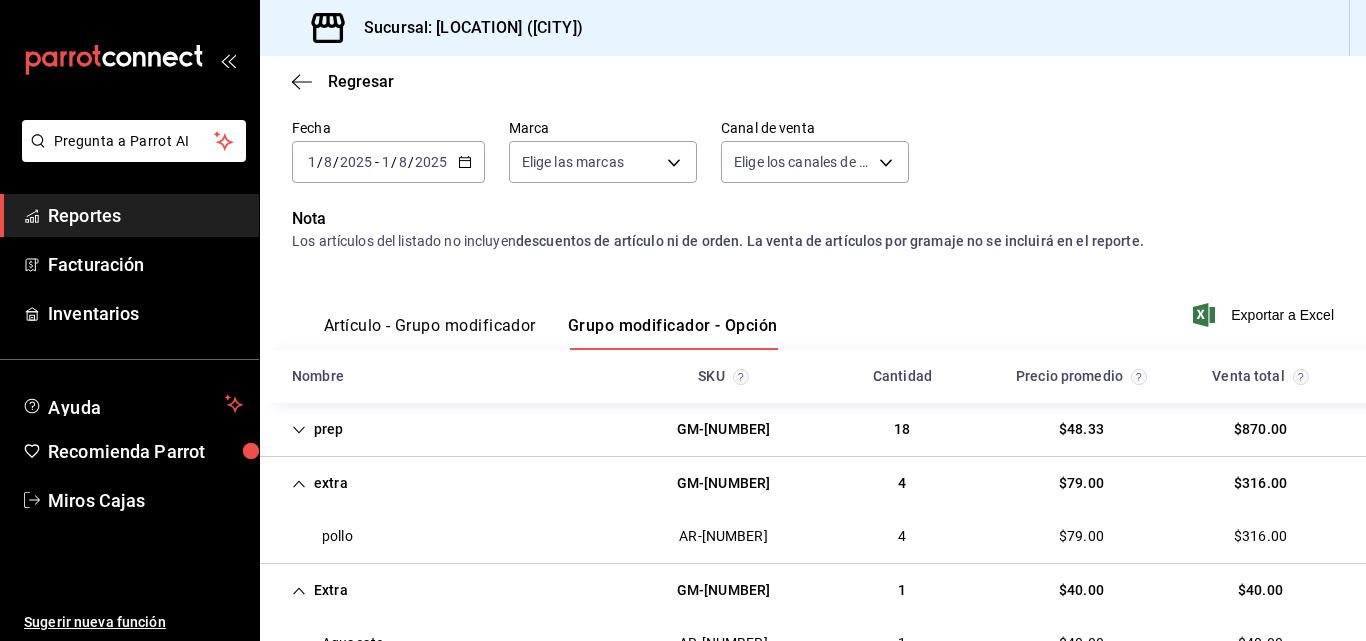 scroll, scrollTop: 0, scrollLeft: 0, axis: both 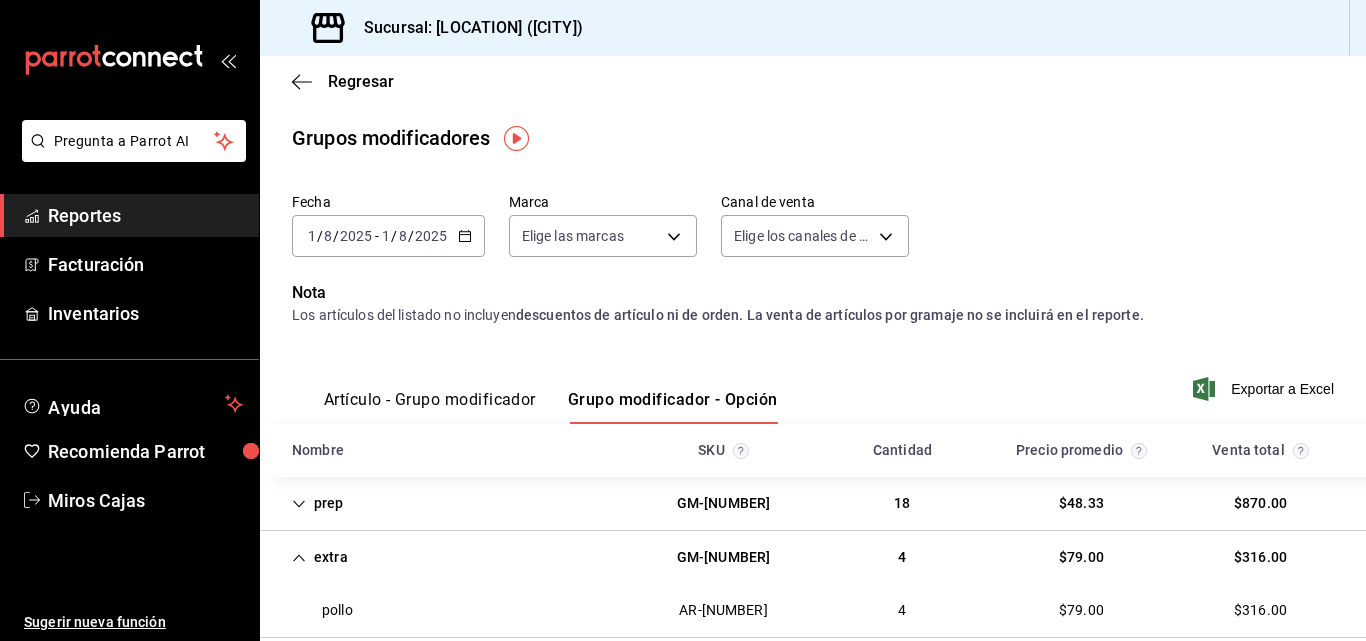 click 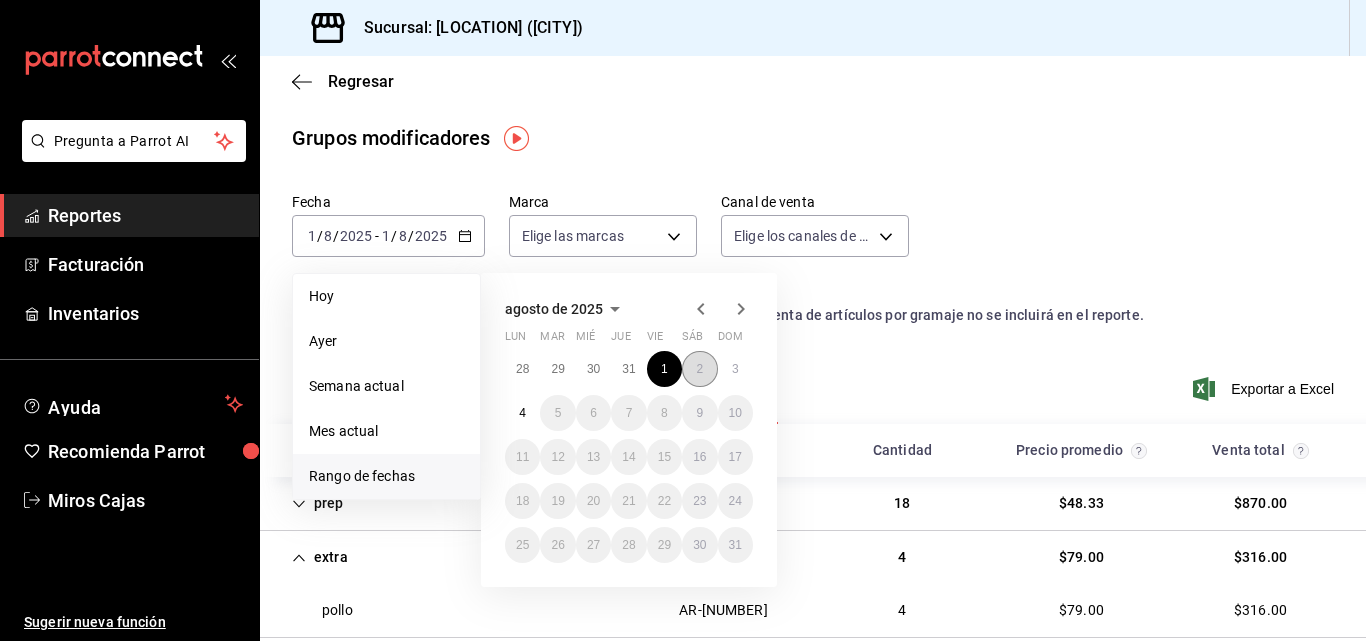 click on "2" at bounding box center [699, 369] 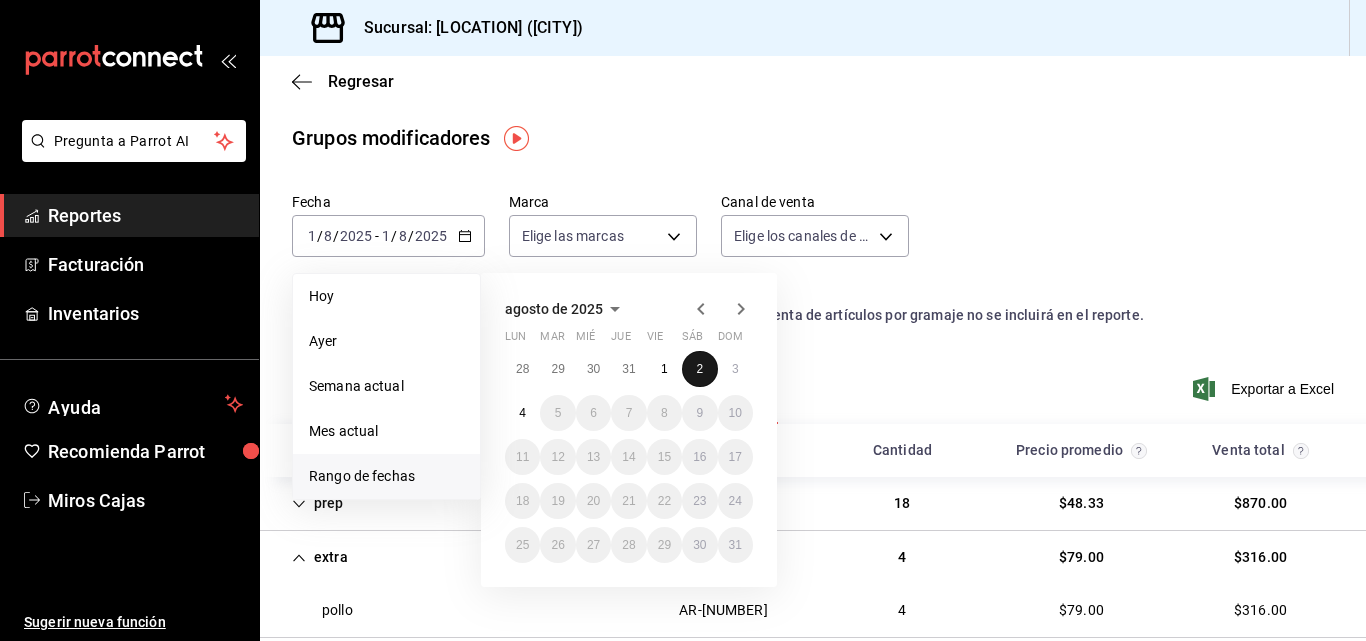 click on "2" at bounding box center (699, 369) 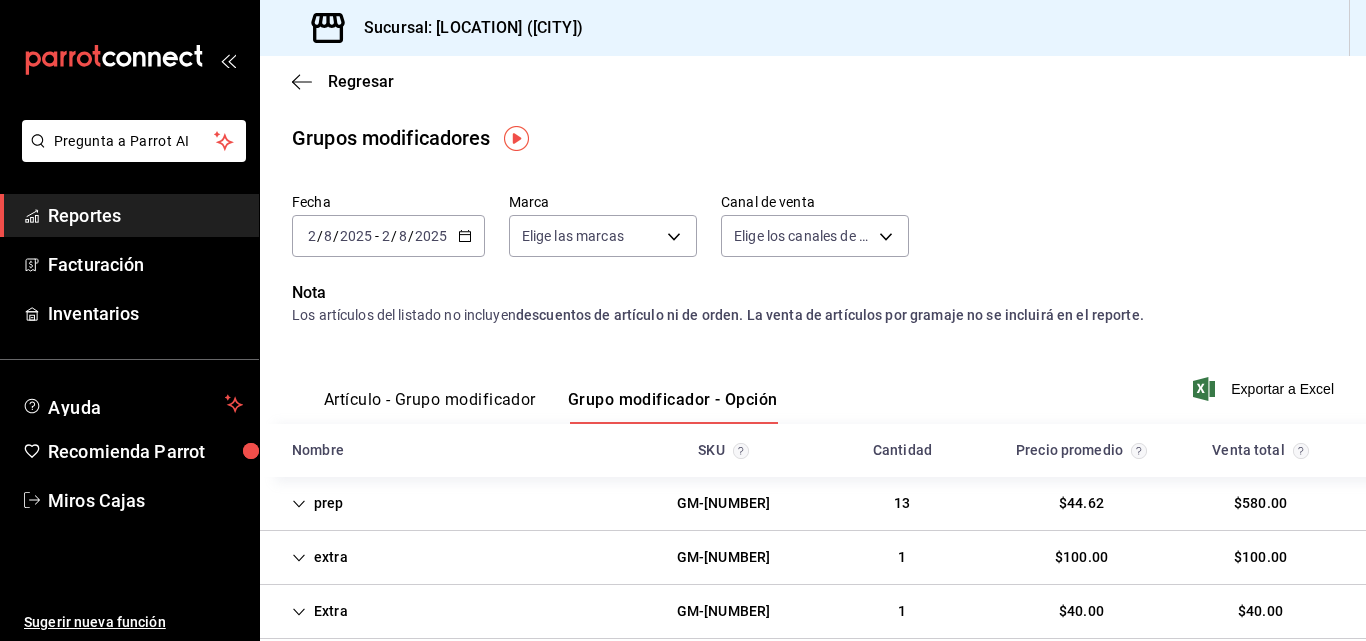 click on "extra GM-[NUMBER] $[CURRENCY] $[CURRENCY]" at bounding box center (813, 558) 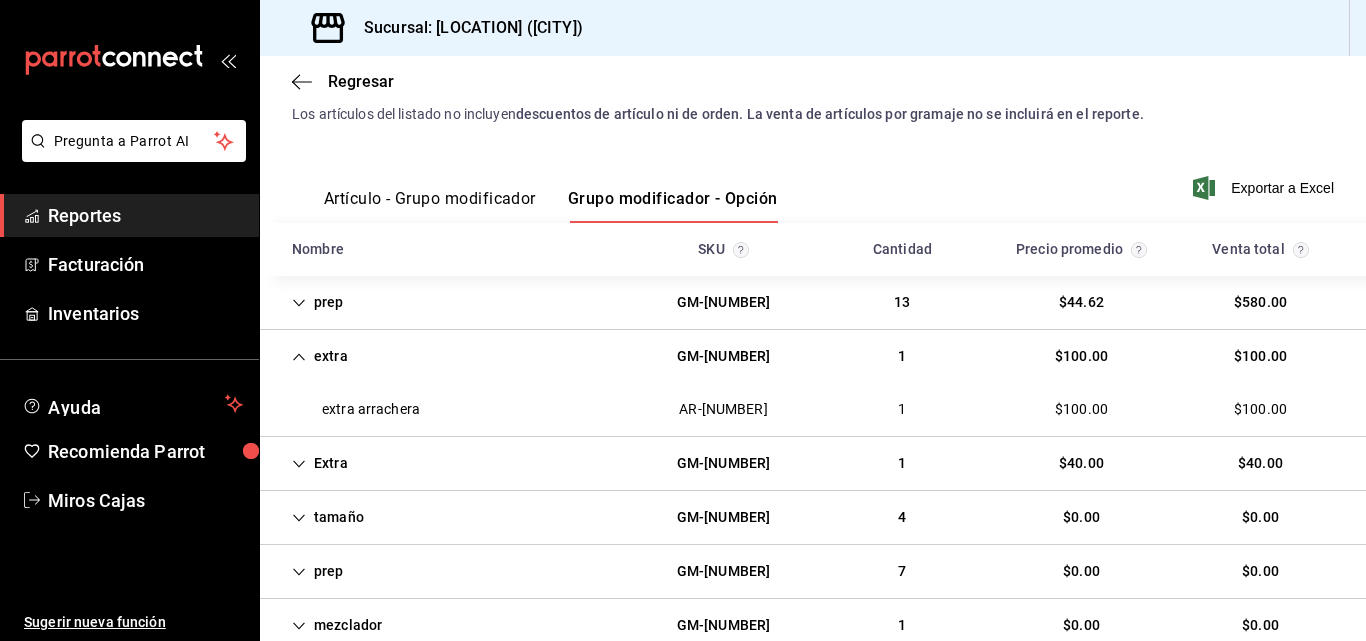 scroll, scrollTop: 206, scrollLeft: 0, axis: vertical 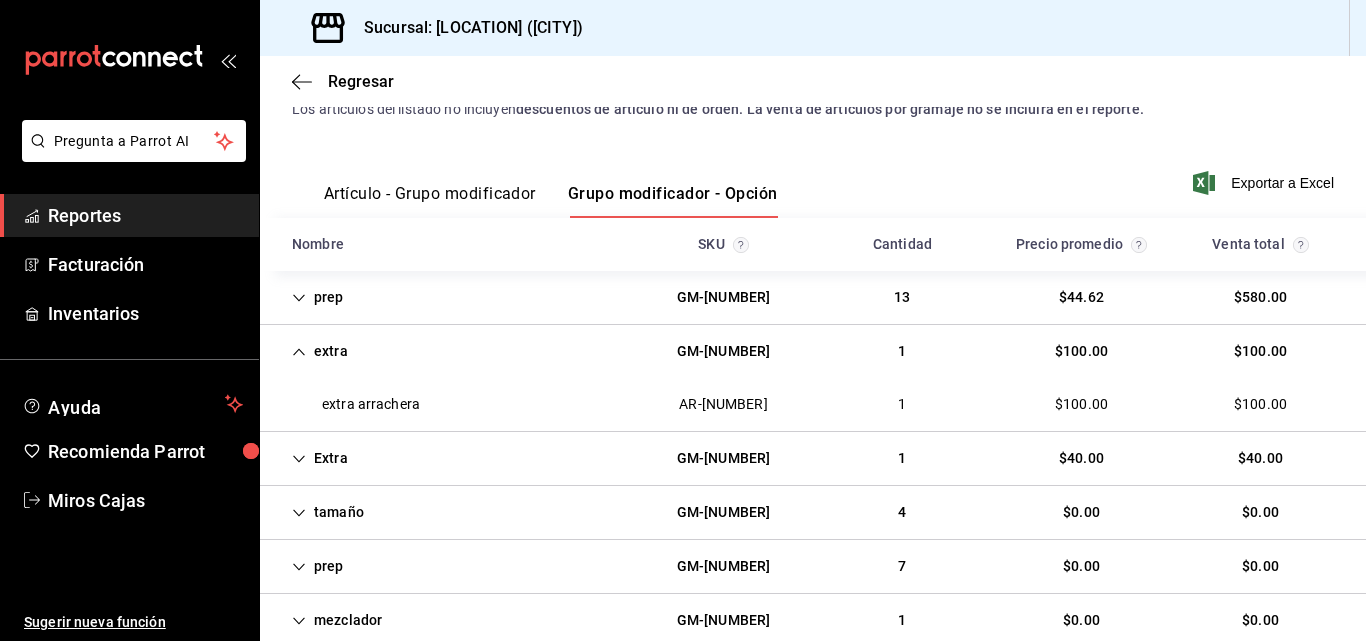 click on "Extra GM-[NUMBER] $[CURRENCY] $[CURRENCY]" at bounding box center (813, 459) 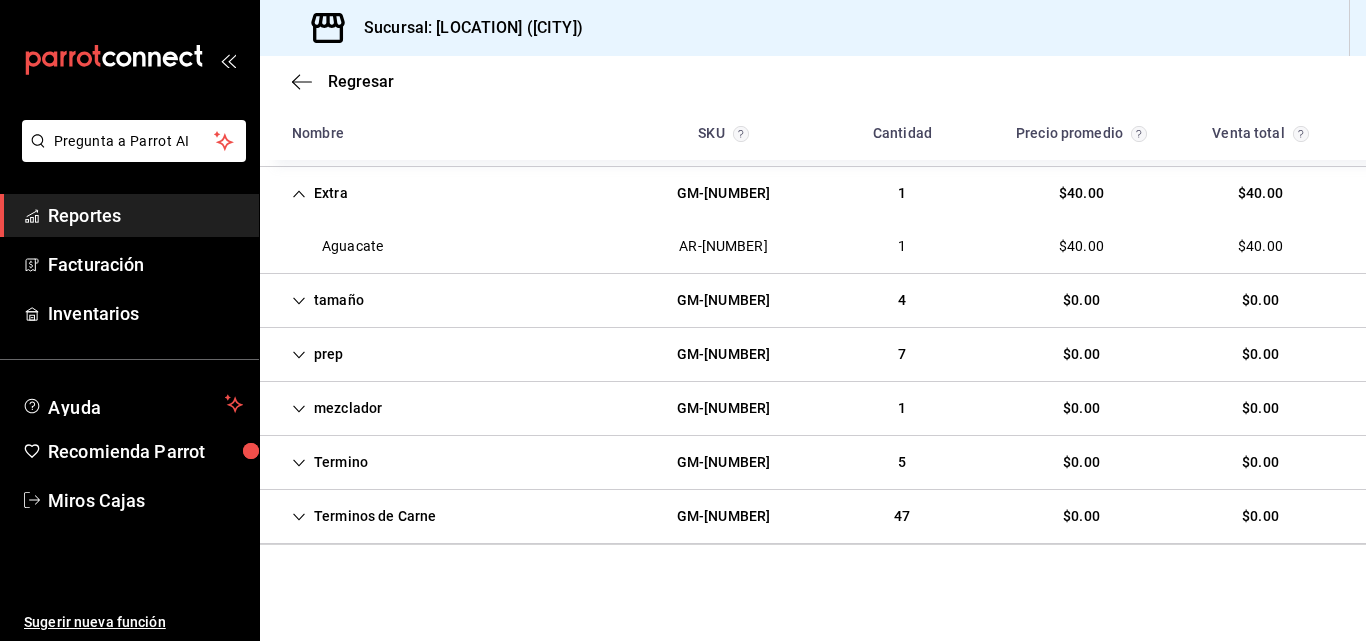 scroll, scrollTop: 0, scrollLeft: 0, axis: both 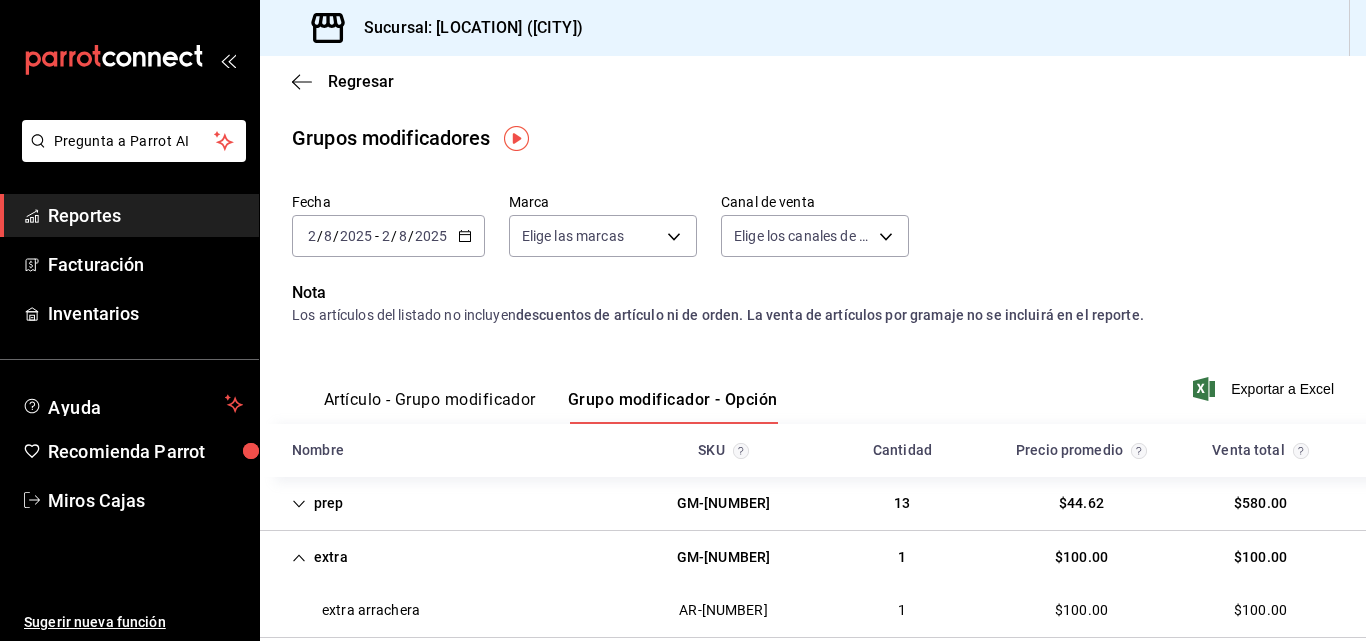 click on "2025-08-02 2 / 8 / 2025 - 2025-08-02 2 / 8 / 2025" at bounding box center [388, 236] 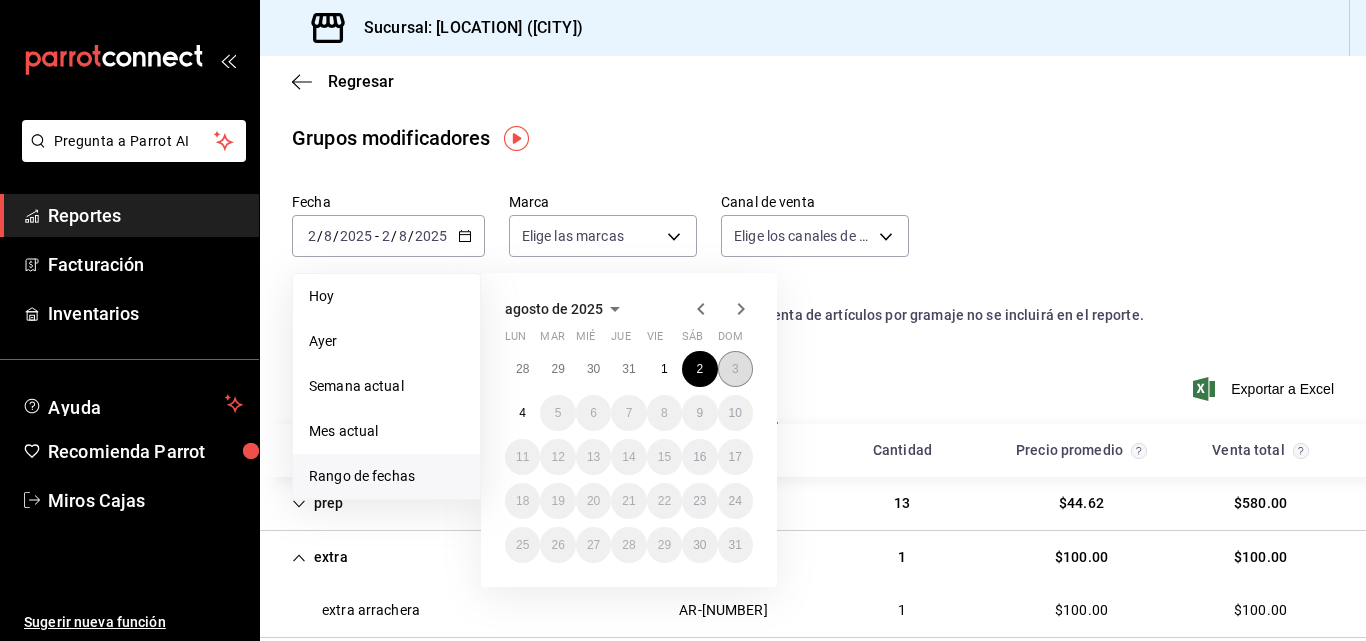 click on "3" at bounding box center [735, 369] 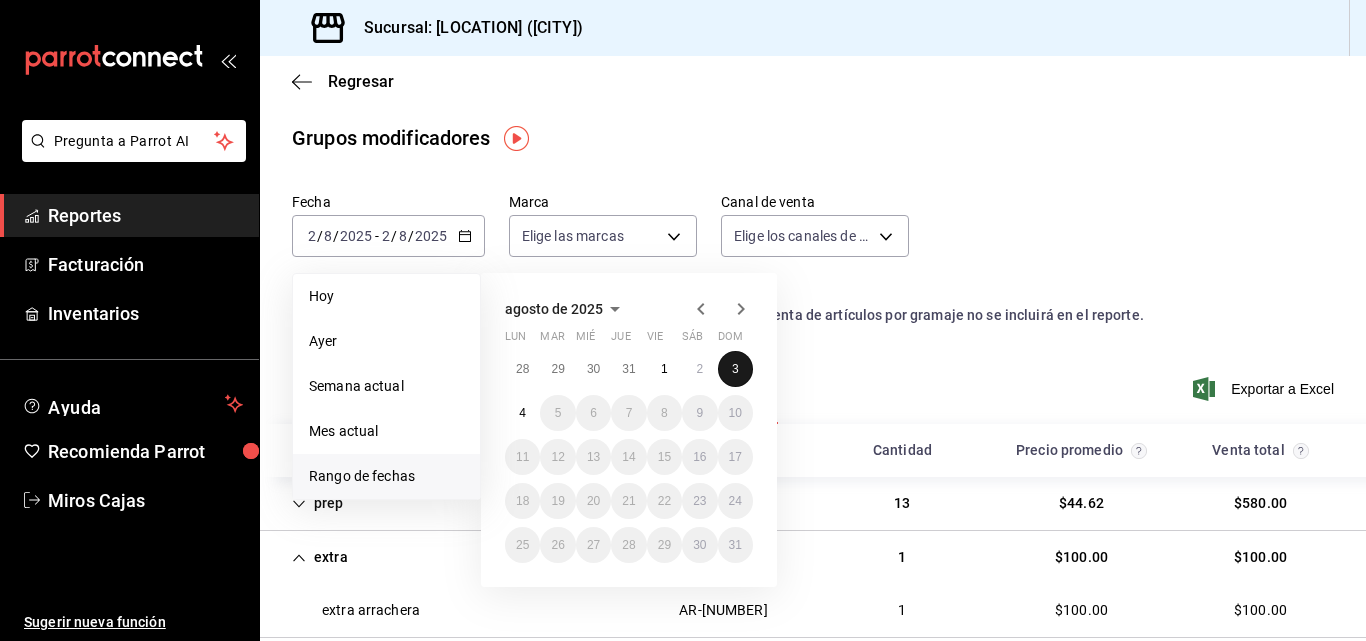 click on "3" at bounding box center (735, 369) 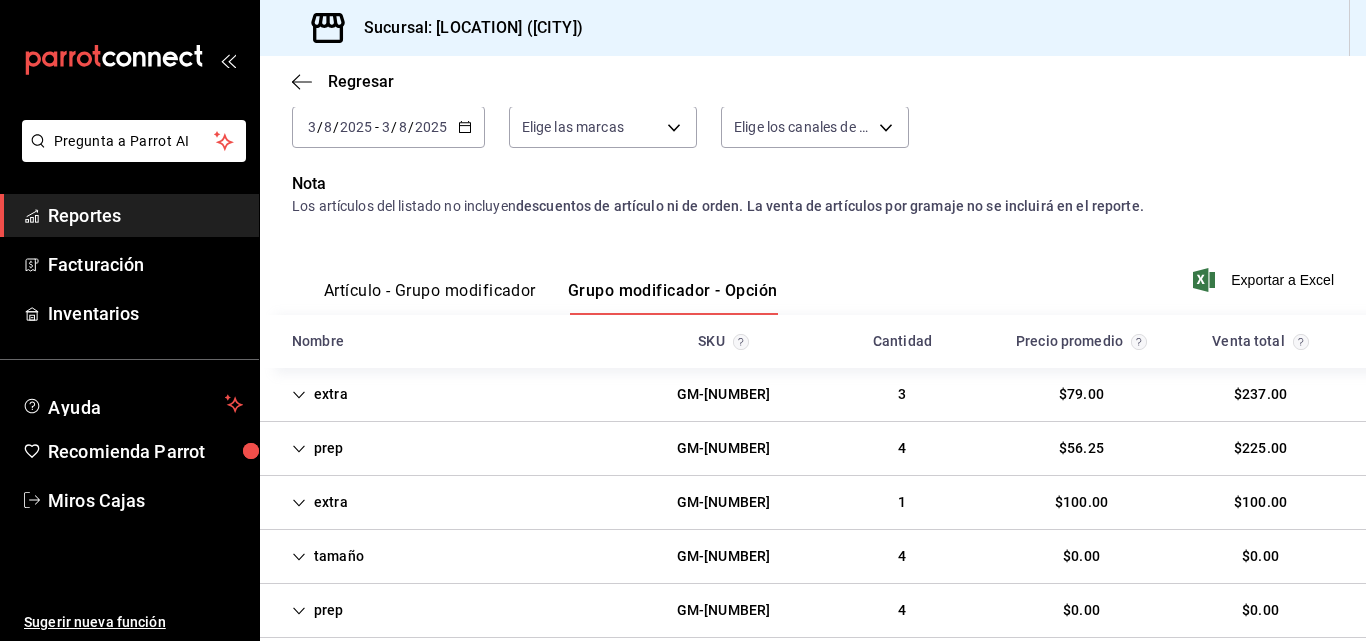 scroll, scrollTop: 110, scrollLeft: 0, axis: vertical 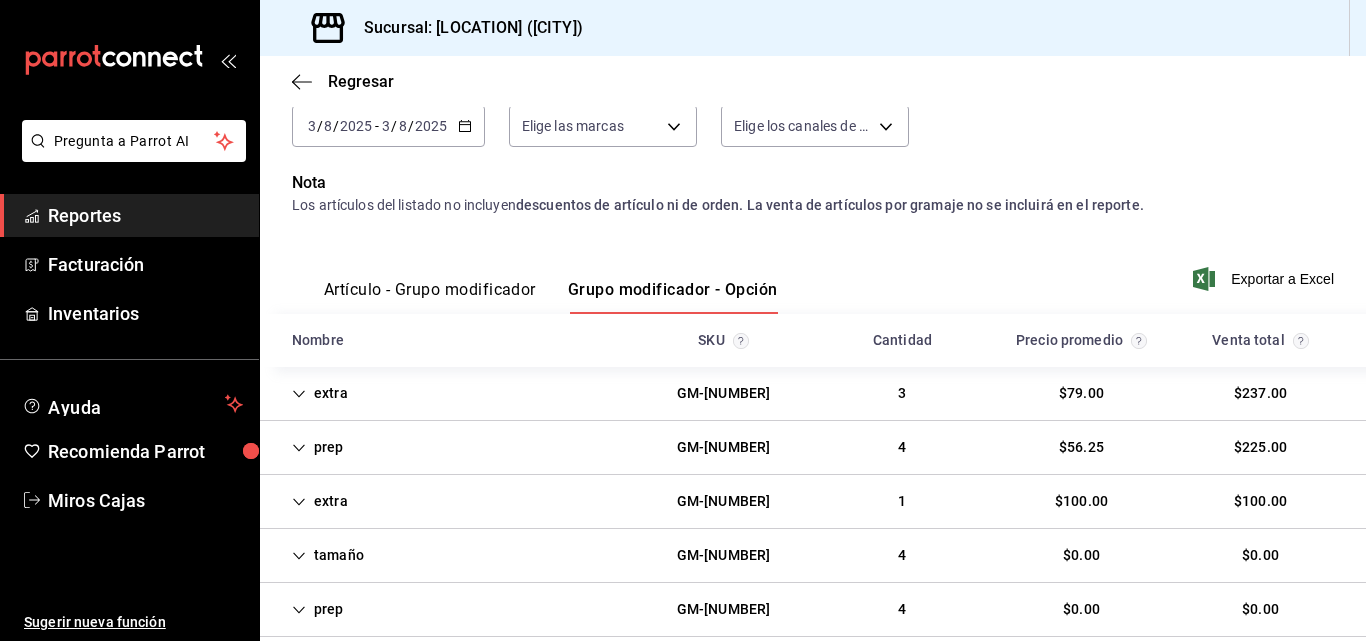 click on "extra GM-[NUMBER] $[CURRENCY] $[CURRENCY]" at bounding box center (813, 394) 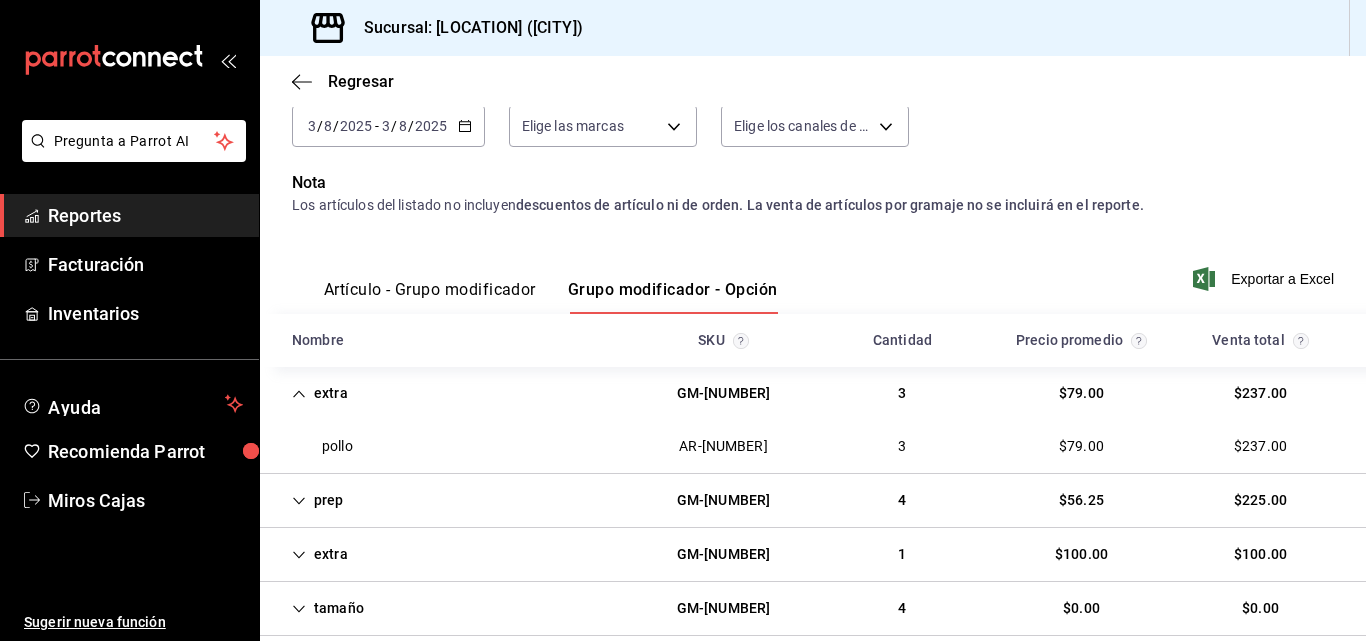 click on "extra GM-[NUMBER] $[CURRENCY] $[CURRENCY]" at bounding box center (813, 555) 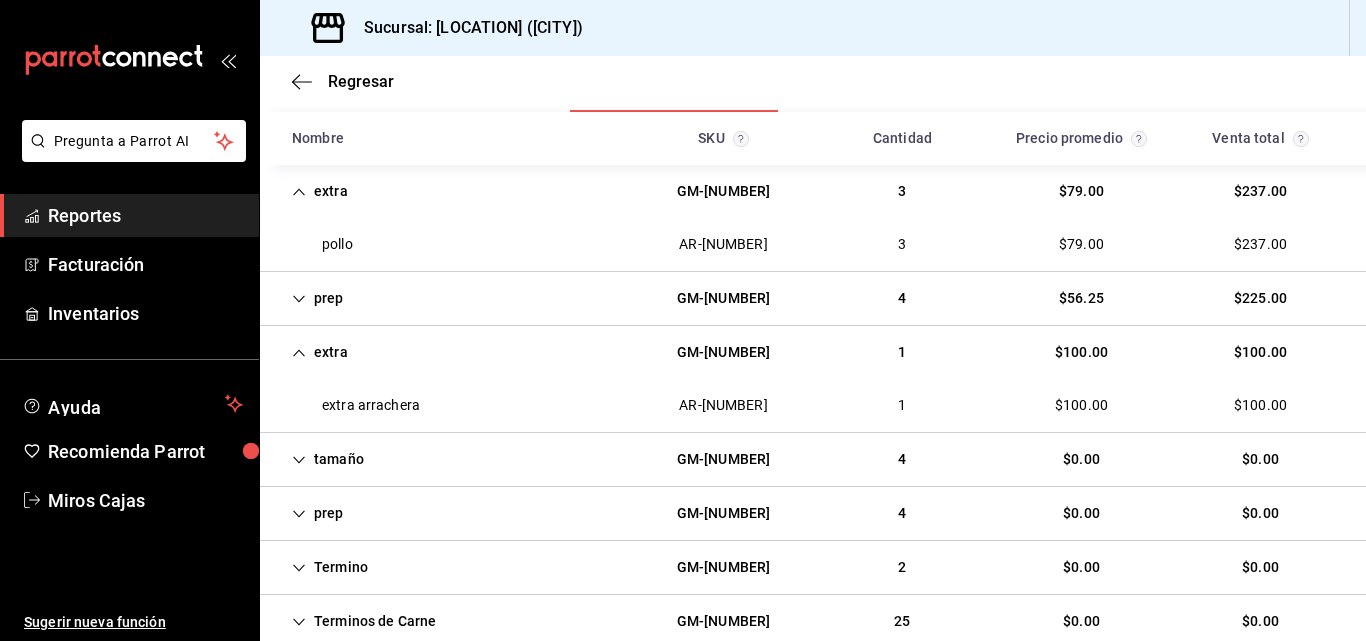 scroll, scrollTop: 0, scrollLeft: 0, axis: both 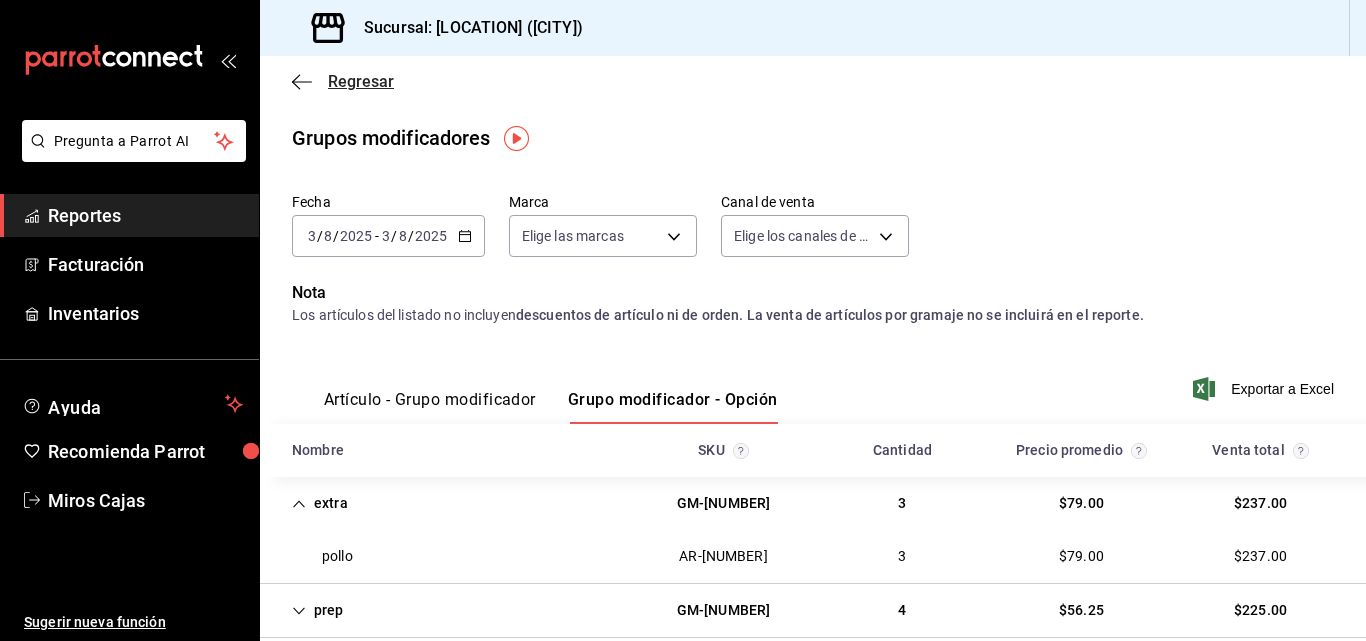 click 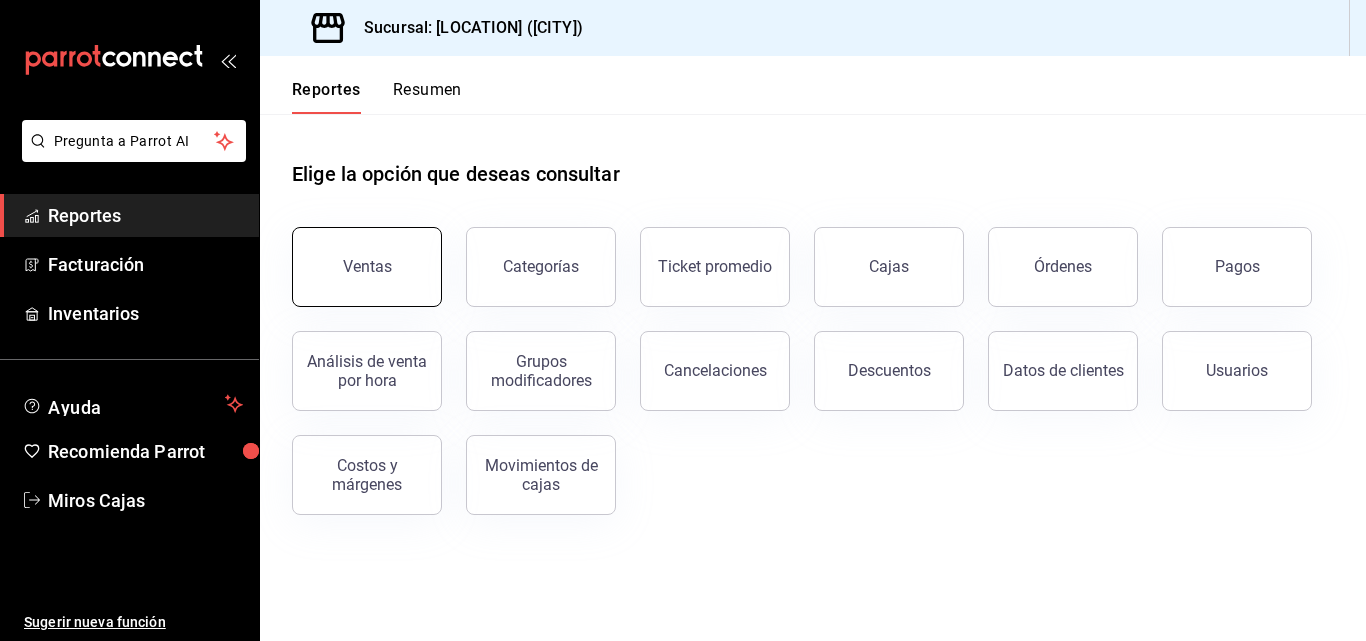 click on "Ventas" at bounding box center [367, 267] 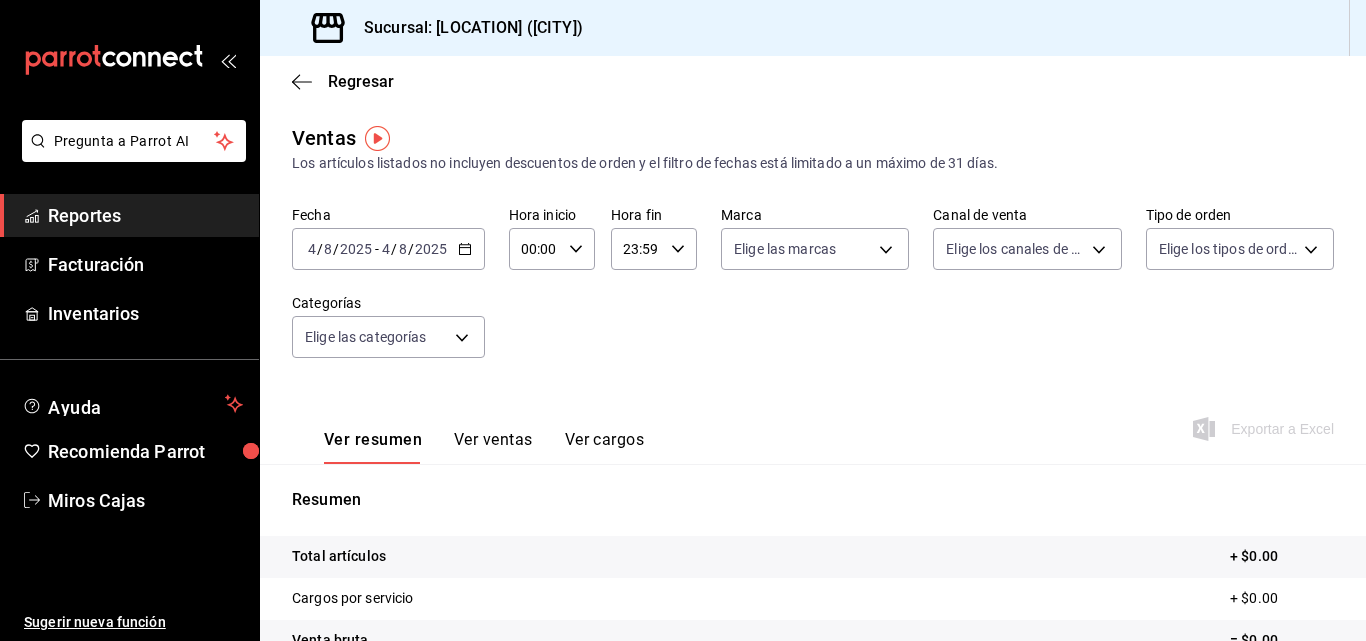 click on "2025-08-04 4 / 8 / 2025 - 2025-08-04 4 / 8 / 2025" at bounding box center (388, 249) 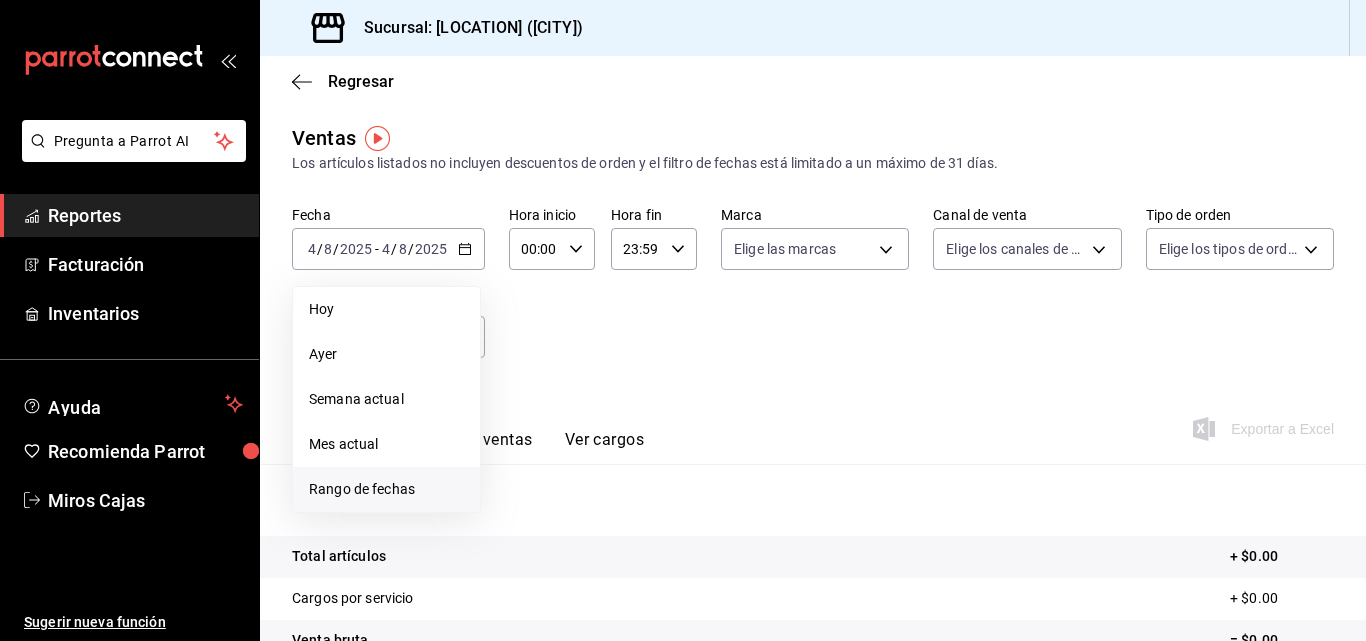 click on "Rango de fechas" at bounding box center (386, 489) 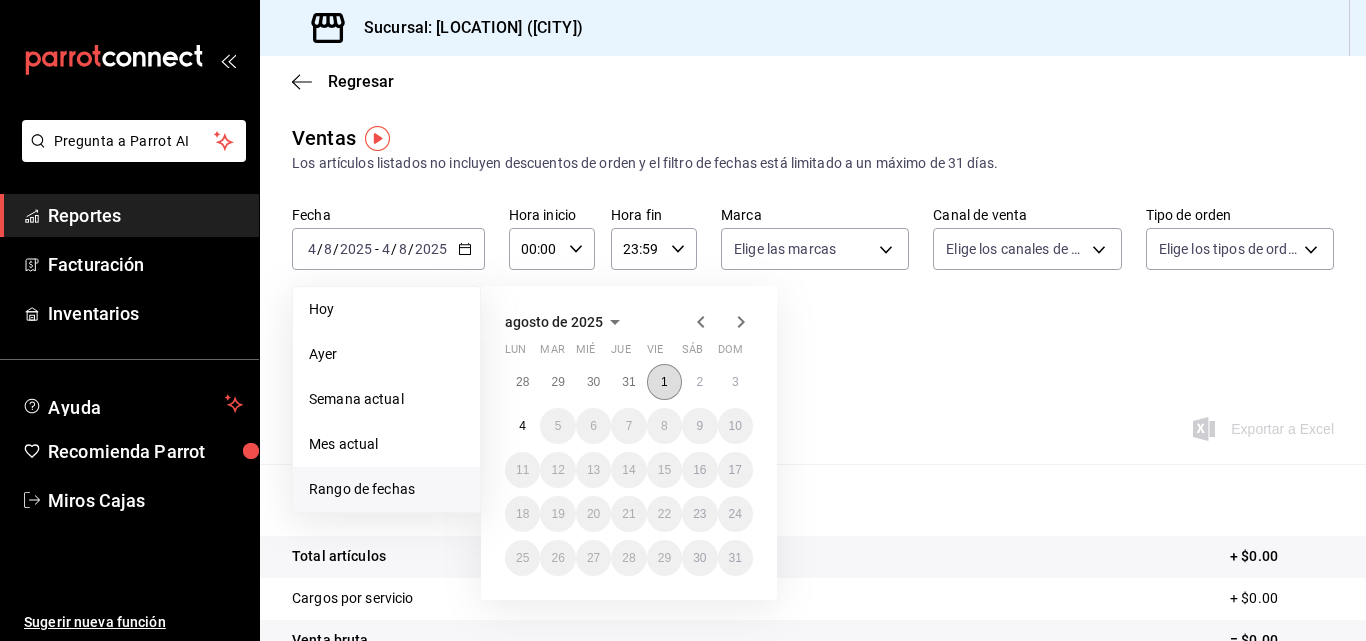 click on "1" at bounding box center (664, 382) 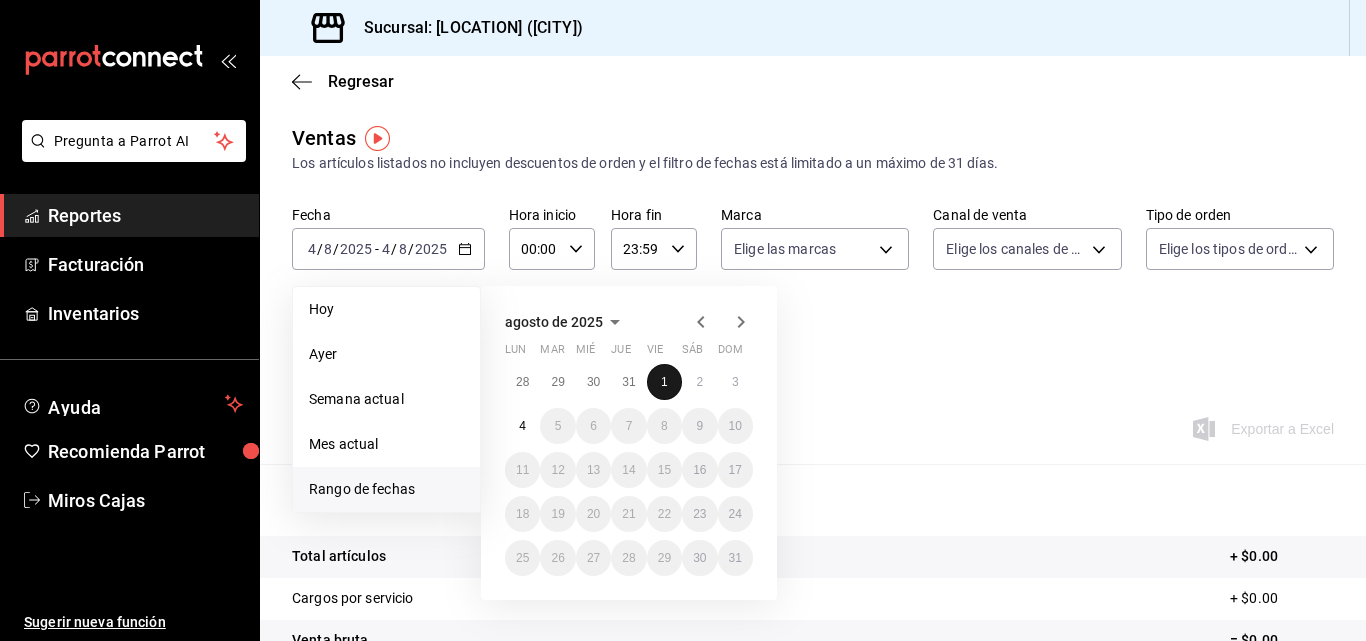 click on "1" at bounding box center [664, 382] 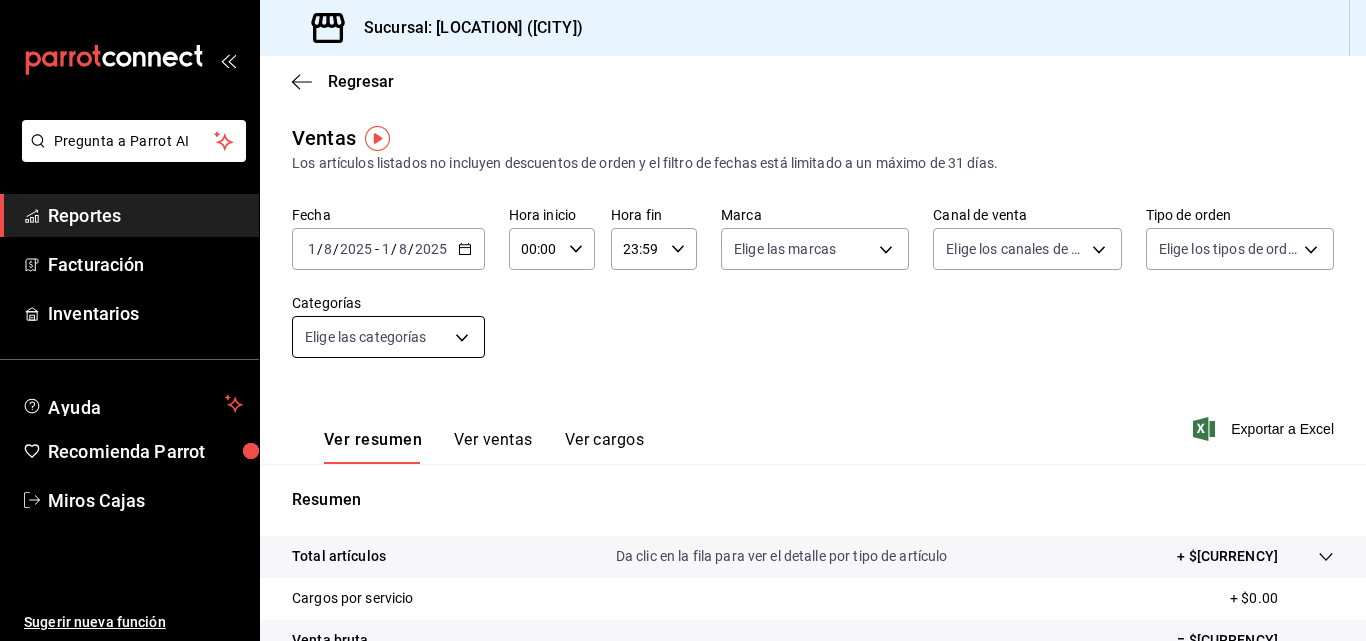 click on "Pregunta a Parrot AI Reportes   Facturación   Inventarios   Ayuda Recomienda Parrot   Miros Cajas   Sugerir nueva función   Sucursal: [LOCATION] ([CITY]) Regresar Ventas Los artículos listados no incluyen descuentos de orden y el filtro de fechas está limitado a un máximo de 31 días. Fecha [DATE] / [DATE] - [DATE] [DATE] Hora inicio 00:00 Hora inicio Hora fin 23:59 Hora fin Marca Elige las marcas Canal de venta Elige los canales de venta Tipo de orden Elige los tipos de orden Categorías Elige las categorías Ver resumen Ver ventas Ver cargos Exportar a Excel Resumen Total artículos Da clic en la fila para ver el detalle por tipo de artículo + $[CURRENCY] Cargos por servicio + $[CURRENCY] Venta bruta = $[CURRENCY] Descuentos totales - $[CURRENCY] Certificados de regalo - $[CURRENCY] Venta total = $[CURRENCY] Impuestos - $[CURRENCY] Venta neta = $[CURRENCY] Pregunta a Parrot AI Reportes   Facturación   Inventarios   Ayuda Recomienda Parrot   Miros Cajas   Sugerir nueva función   Ver video tutorial" at bounding box center [683, 320] 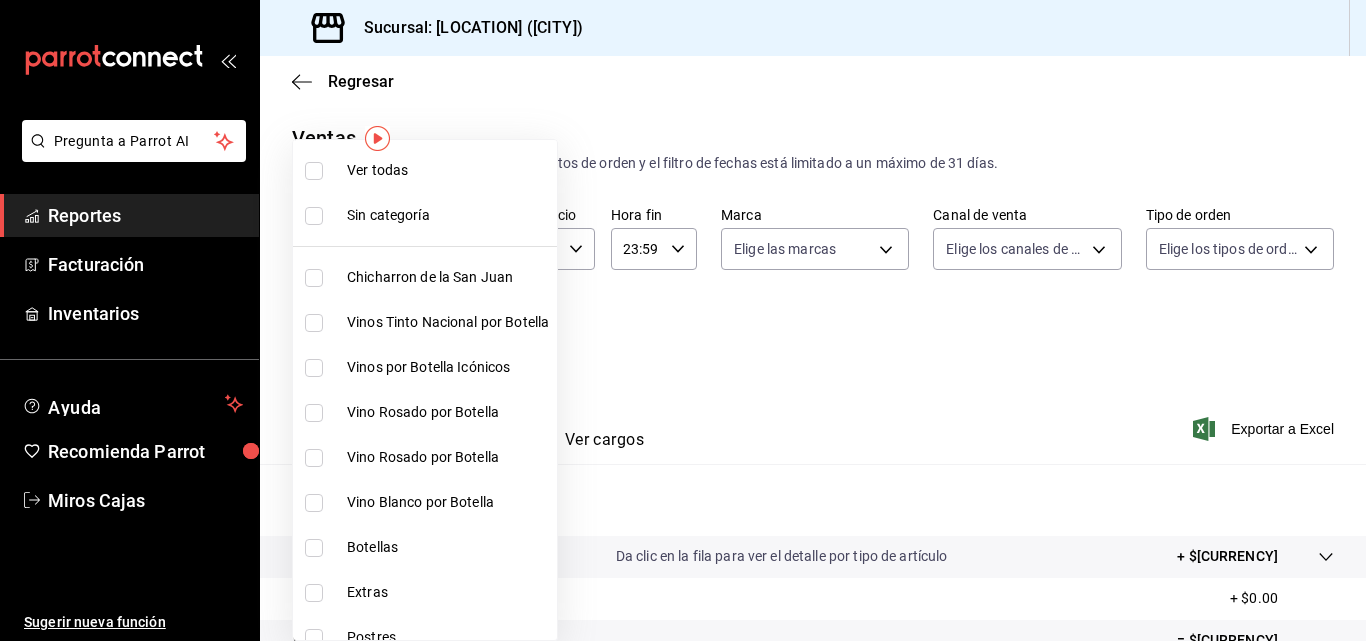 click on "Chicharron de la San Juan" at bounding box center (425, 277) 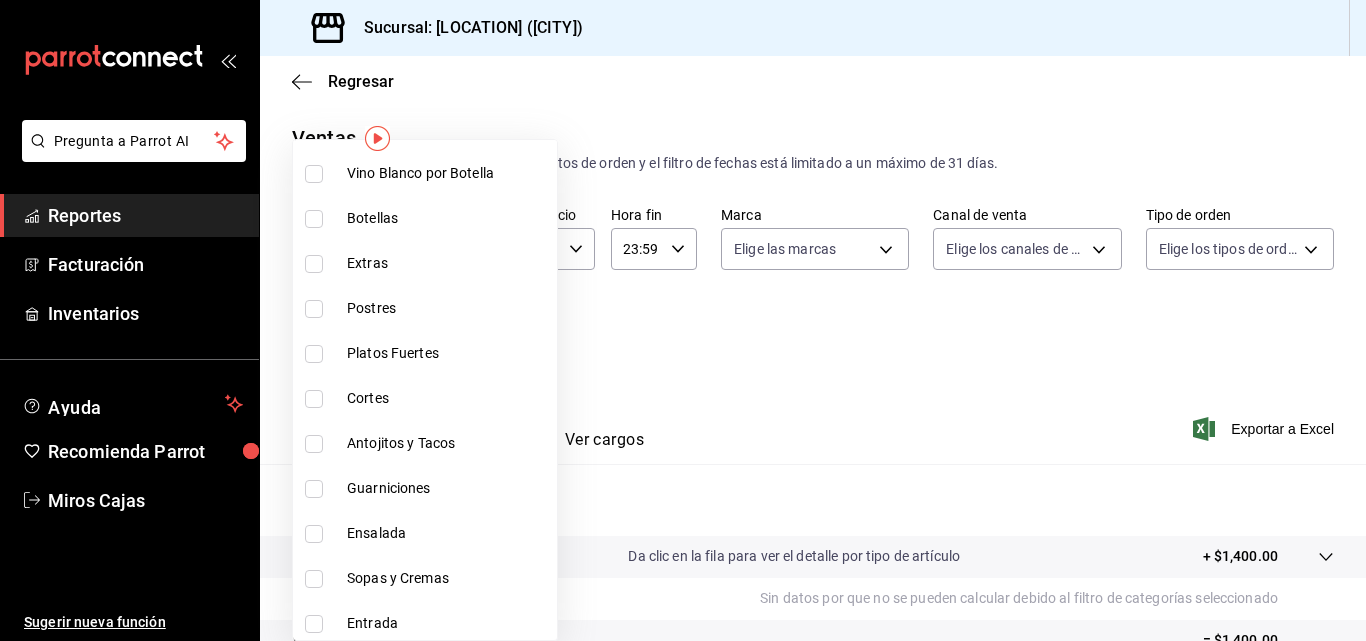 scroll, scrollTop: 332, scrollLeft: 0, axis: vertical 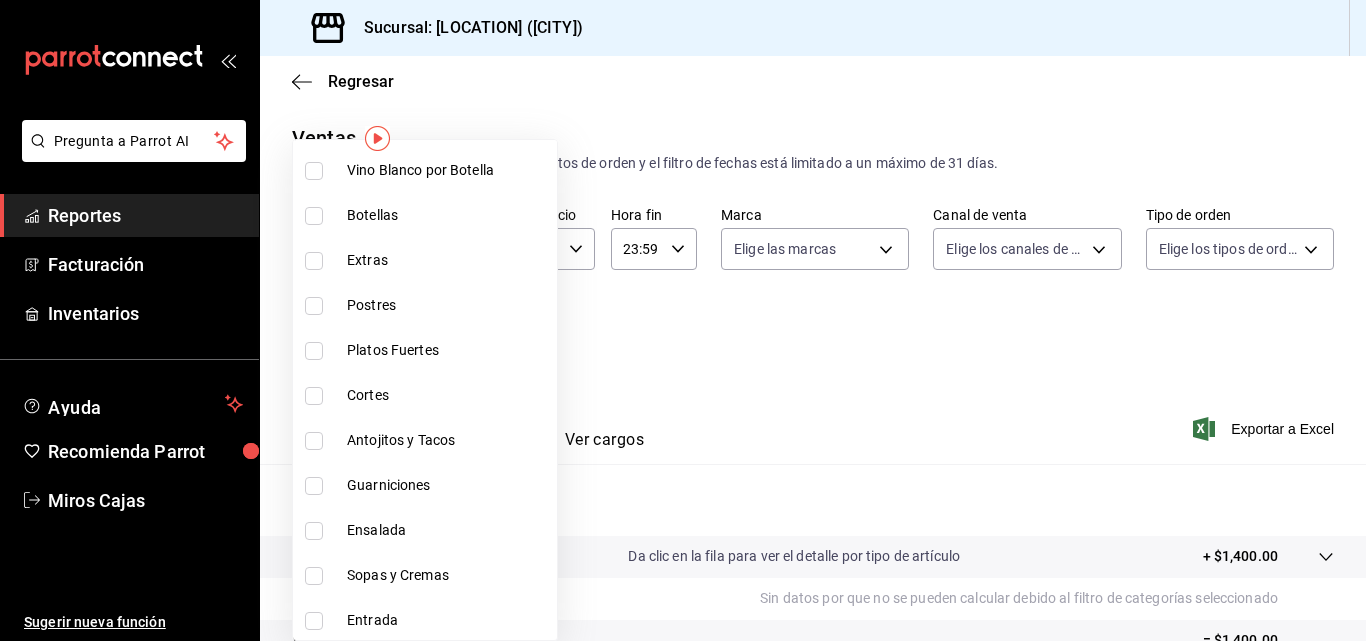 click on "Extras" at bounding box center (425, 260) 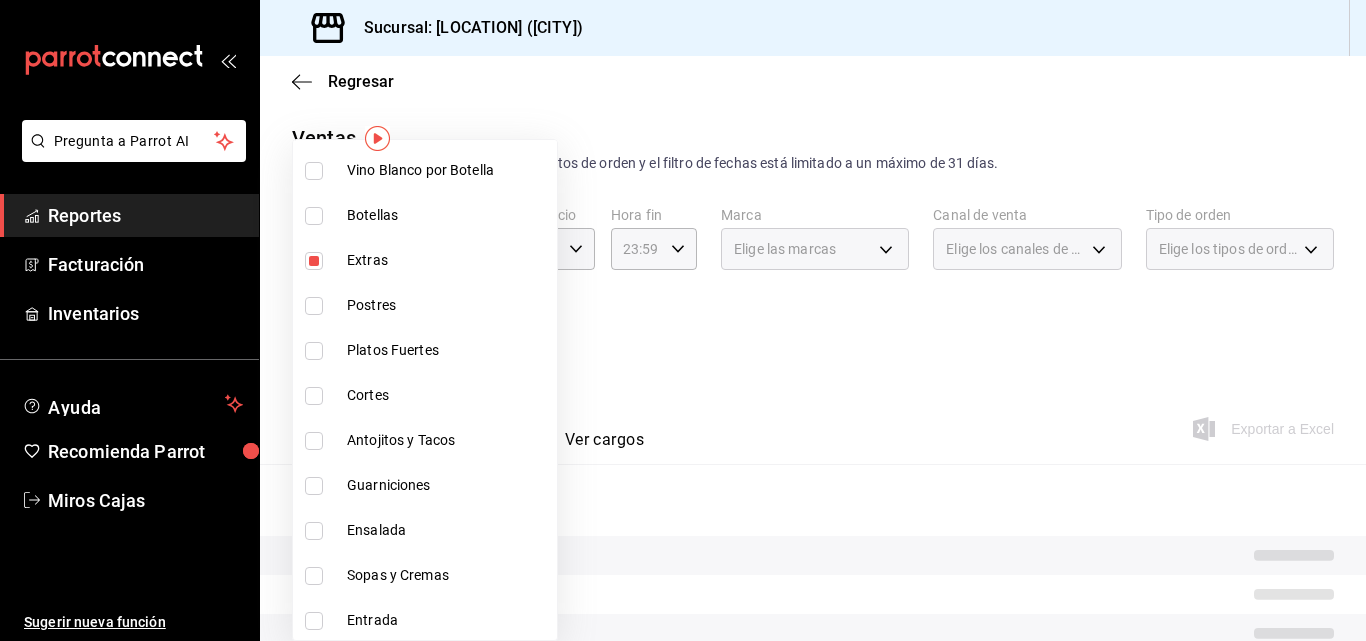 click on "Postres" at bounding box center (448, 305) 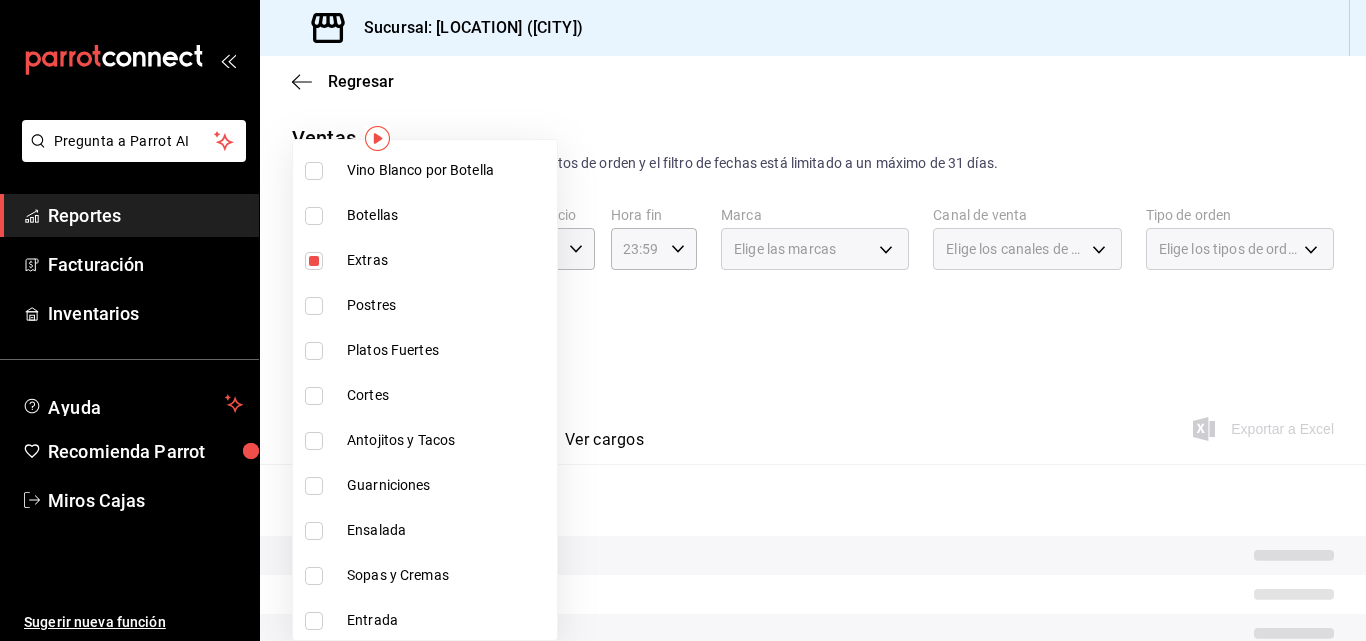 type on "f0f1c746-f3c3-4ccc-a6c7-92491a04bd66,ce59e6b0-fd83-4b10-87da-79468a59da8e,b5dc4f7b-13fc-482f-9dec-176939c52cd6" 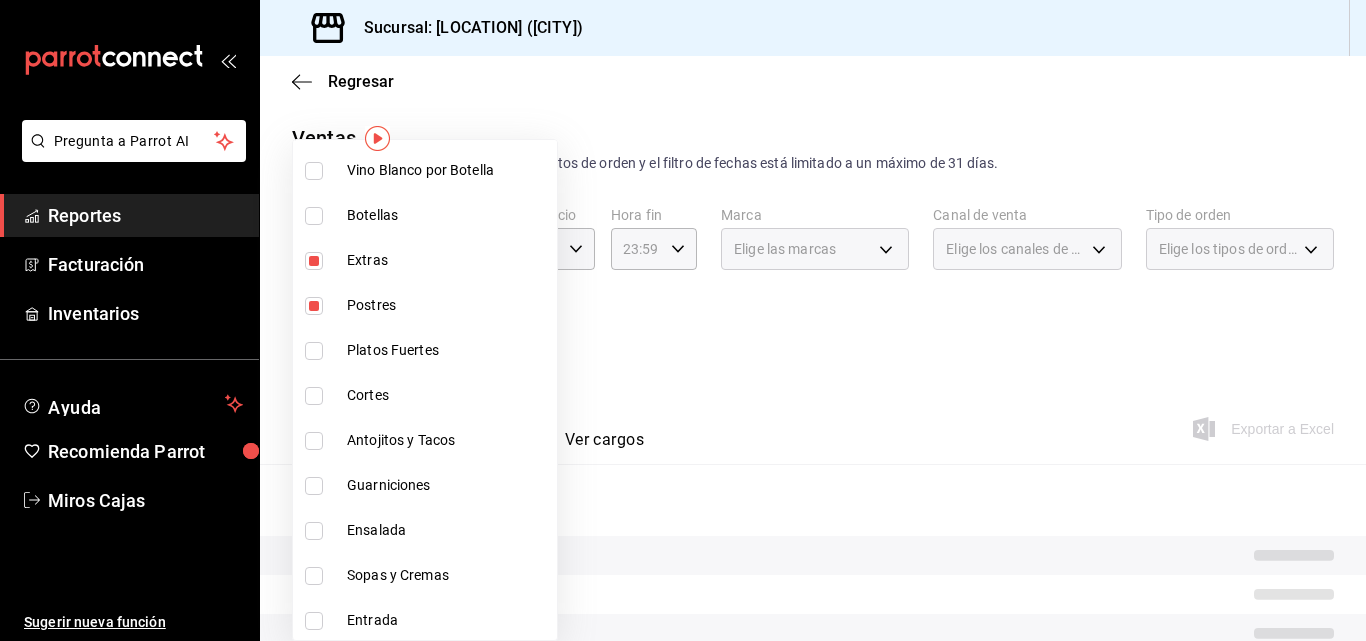 click on "Platos Fuertes" at bounding box center [448, 350] 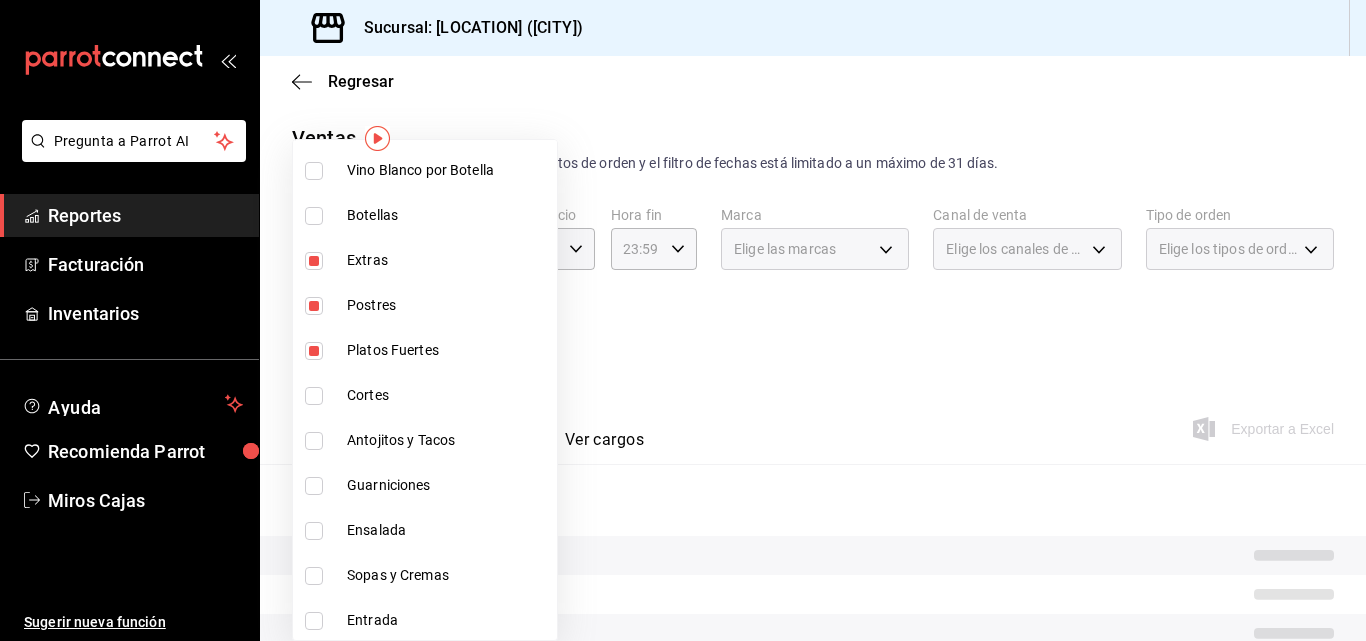 click on "Cortes" at bounding box center (448, 395) 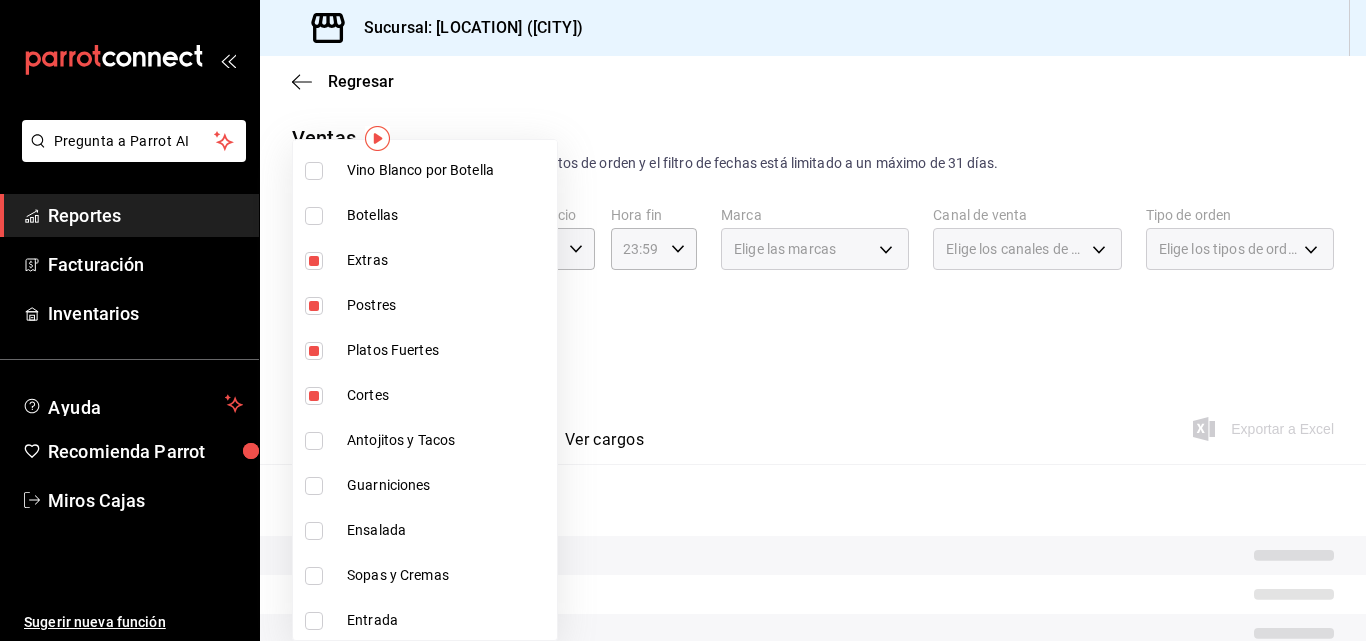 click on "Antojitos y Tacos" at bounding box center (448, 440) 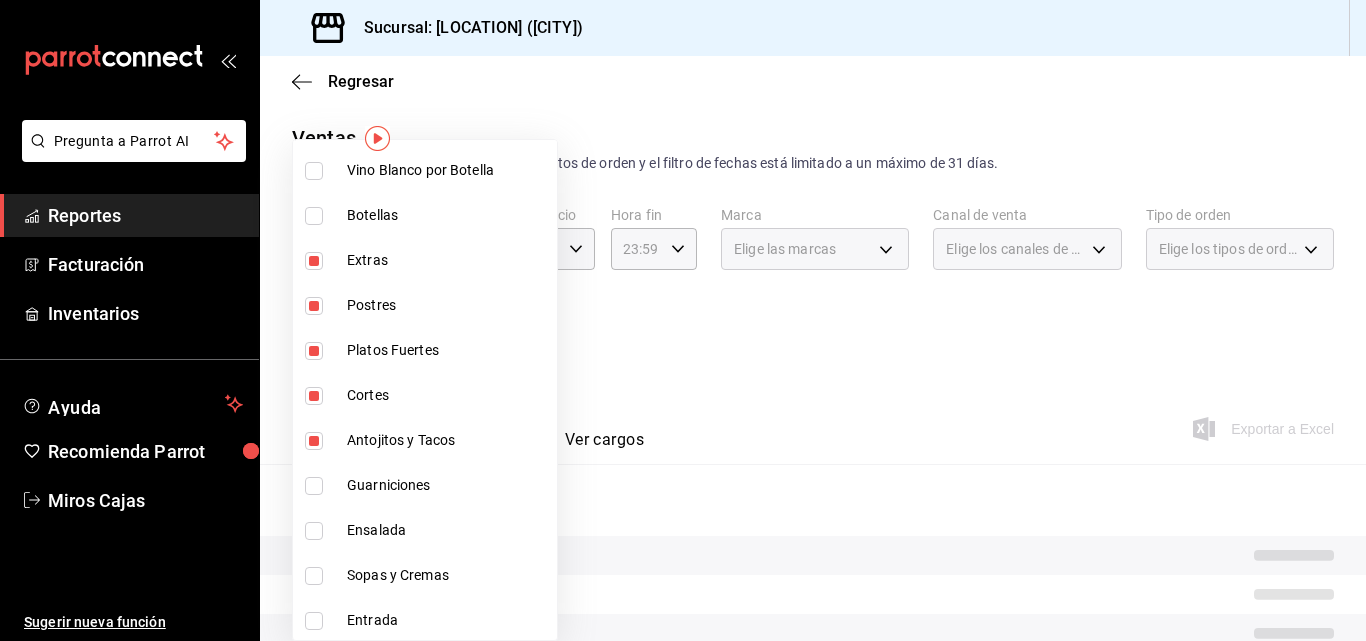 click on "Guarniciones" at bounding box center [448, 485] 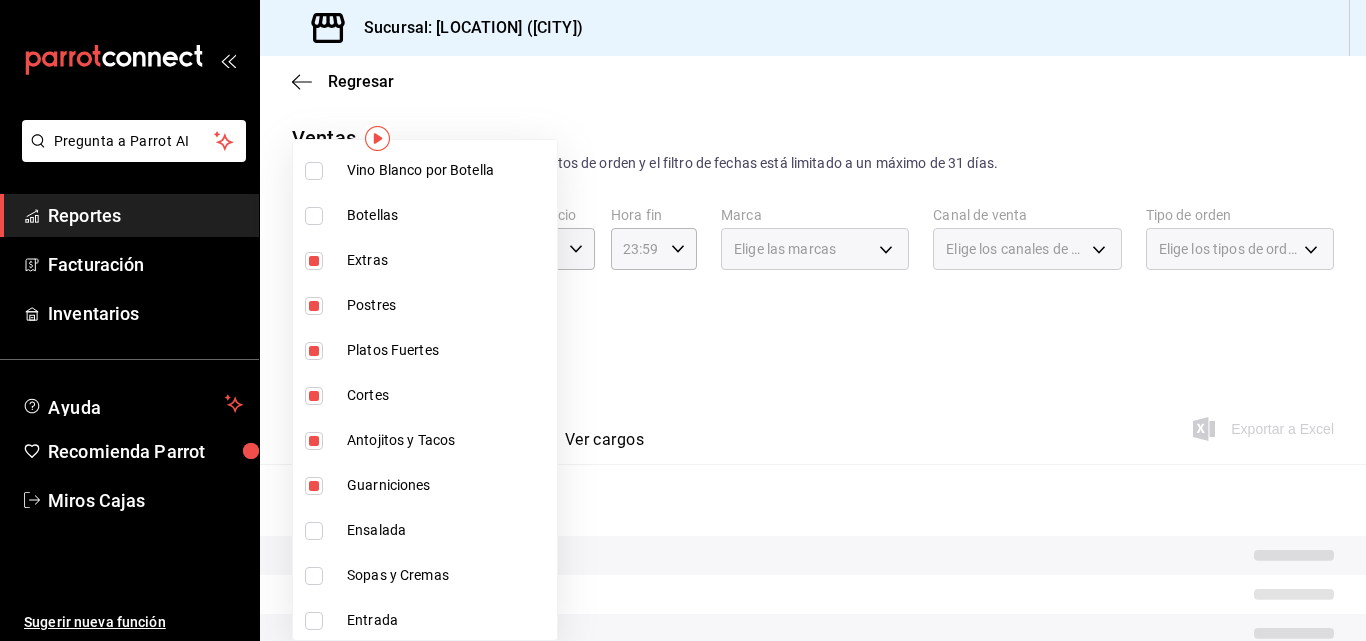 click on "Ensalada" at bounding box center (448, 530) 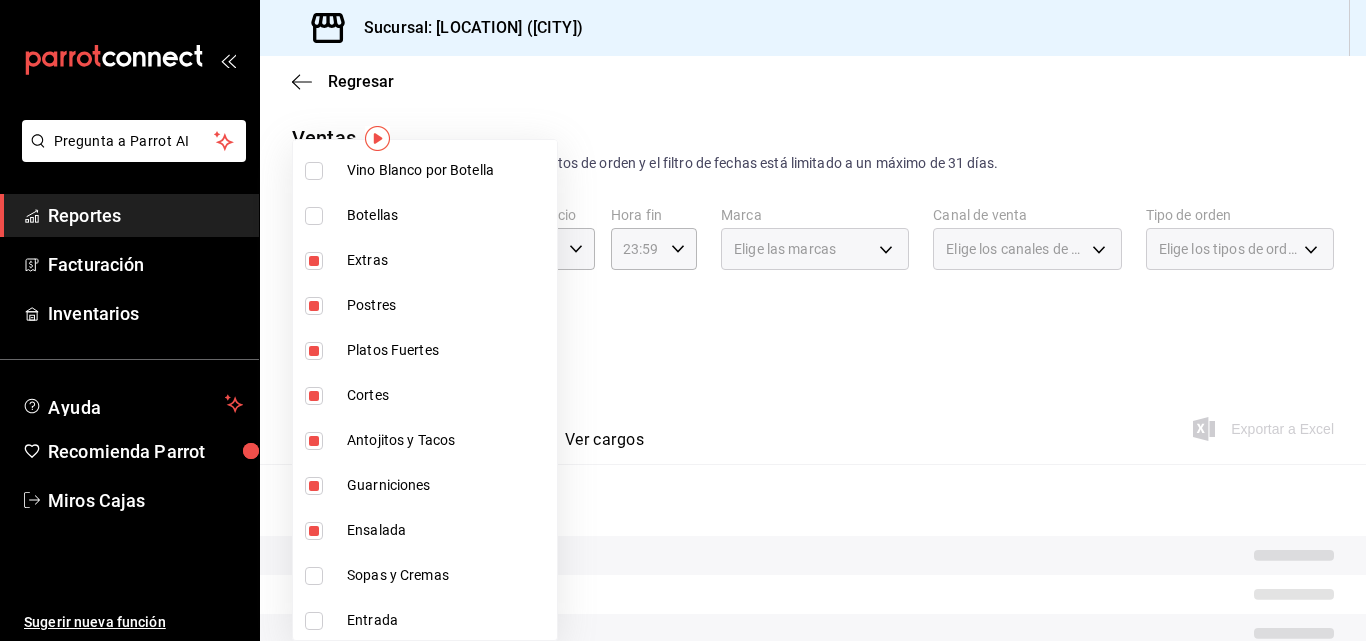 click on "Sopas y Cremas" at bounding box center [425, 575] 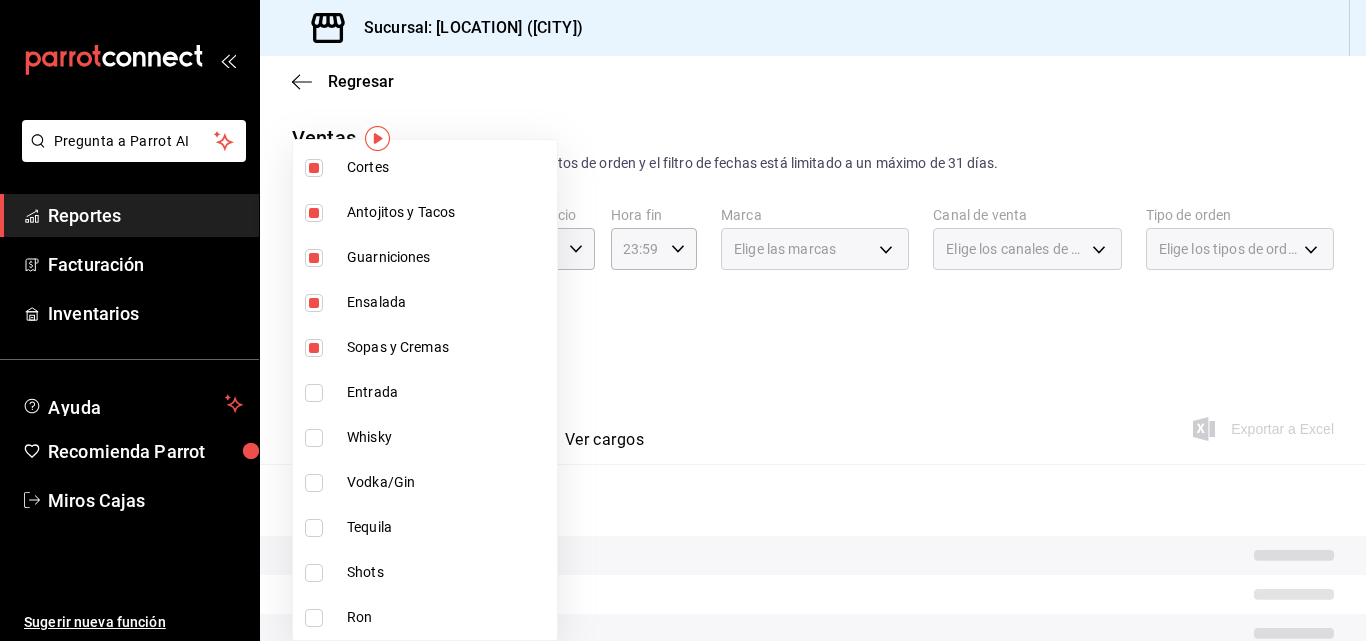 scroll, scrollTop: 562, scrollLeft: 0, axis: vertical 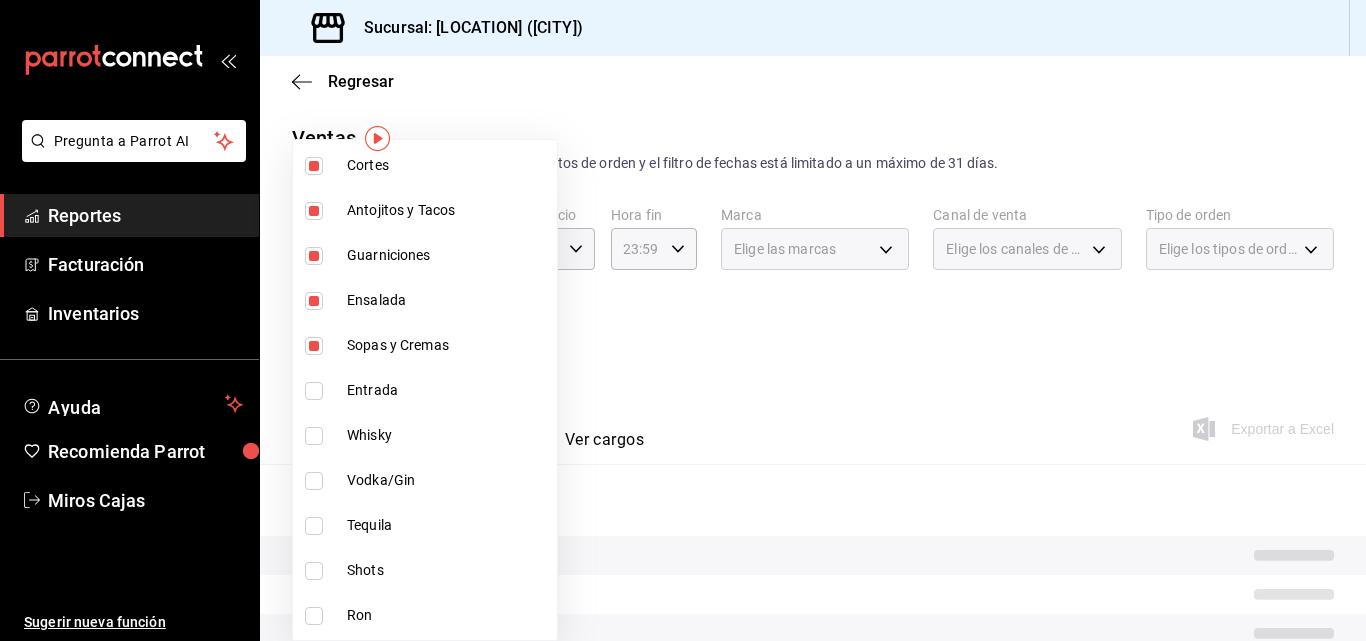 click on "Entrada" at bounding box center [425, 390] 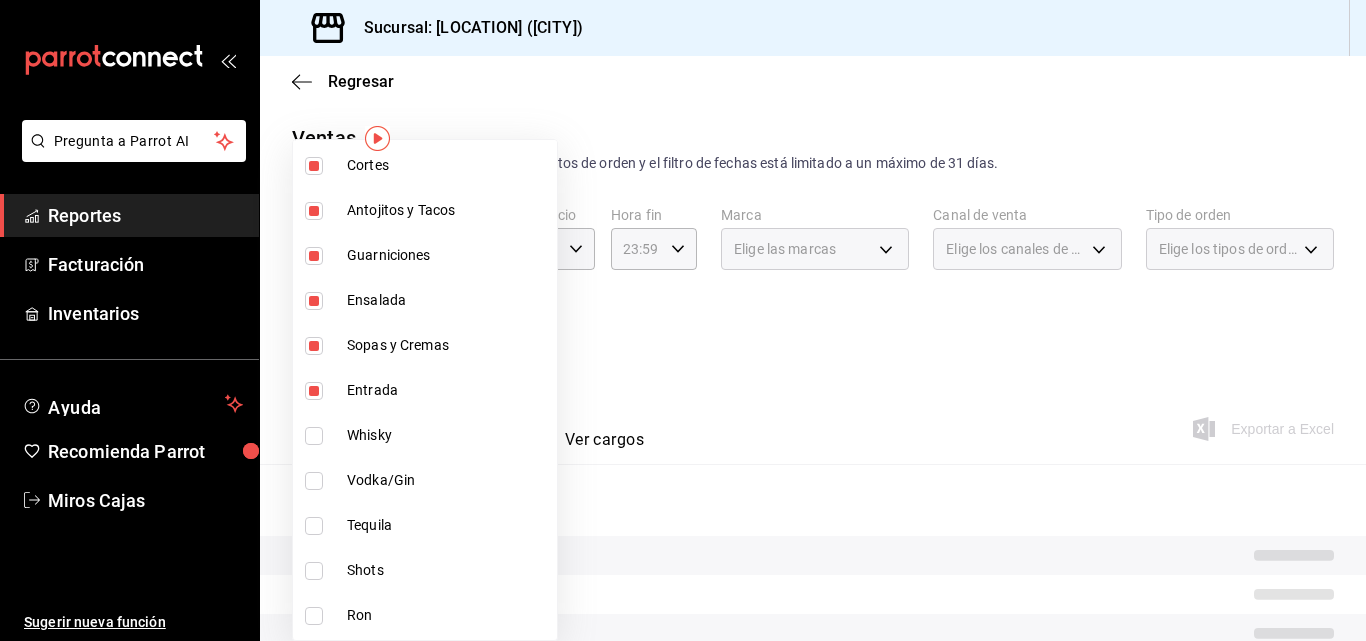 drag, startPoint x: 797, startPoint y: 317, endPoint x: 1202, endPoint y: 383, distance: 410.34253 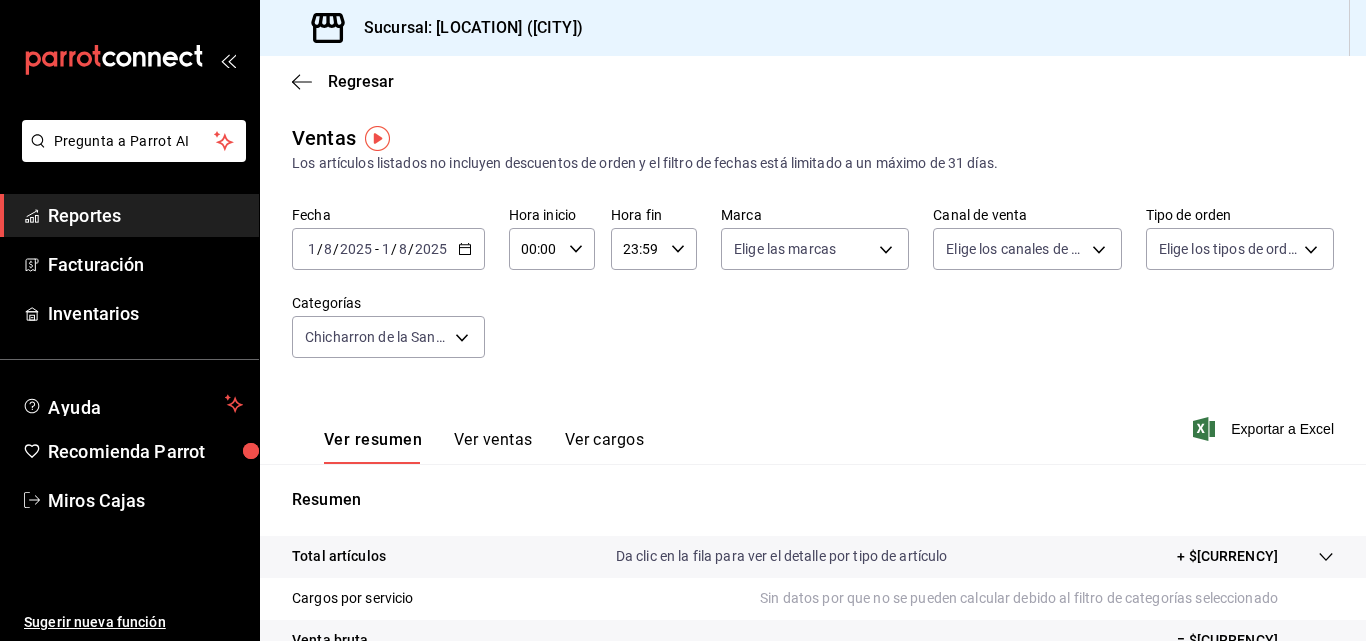 click on "Exportar a Excel" at bounding box center [1265, 429] 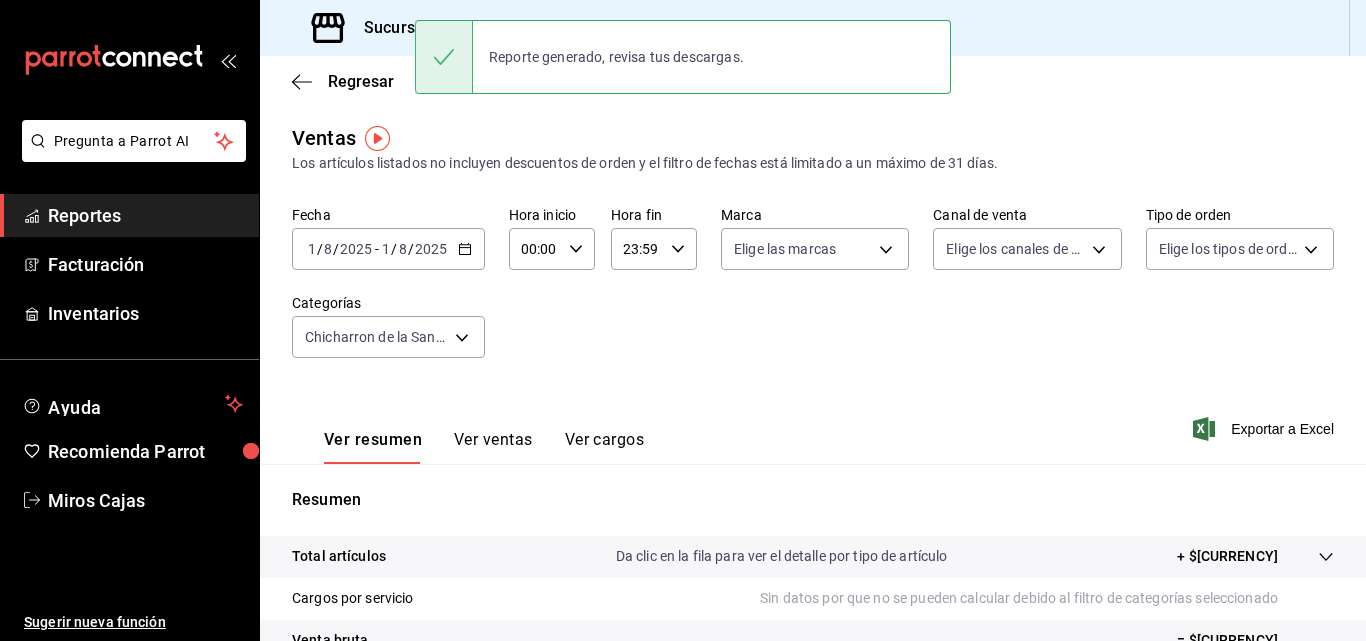click 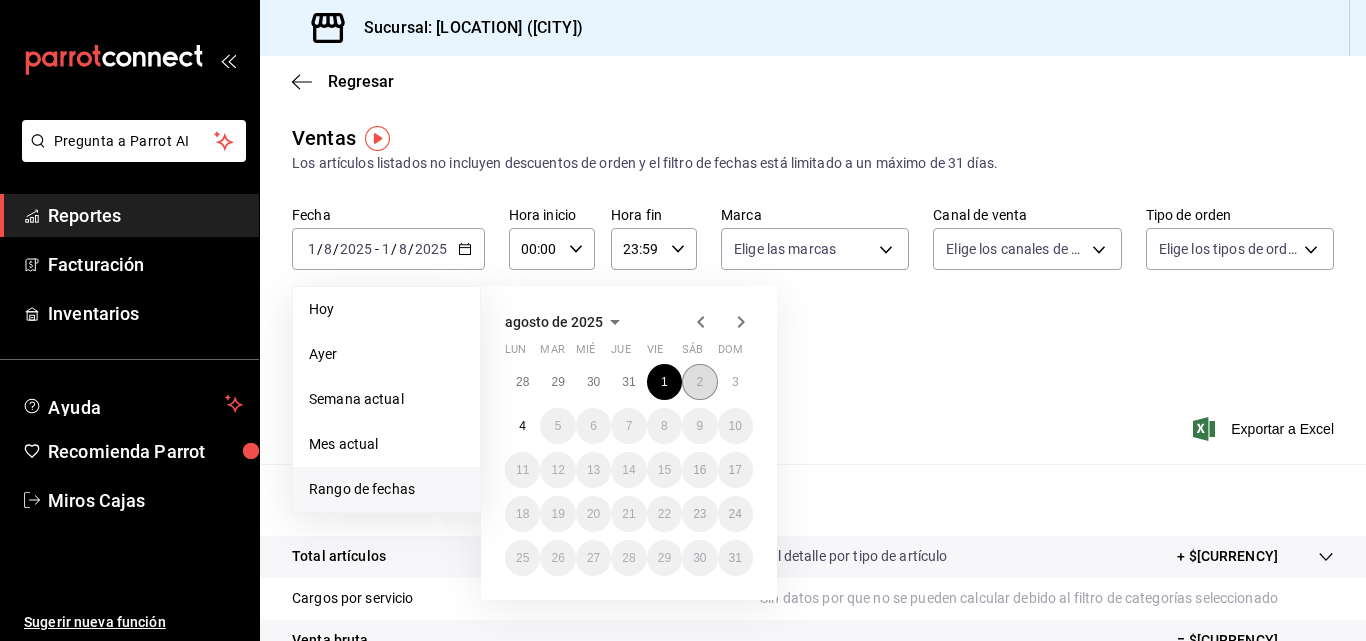 click on "2" at bounding box center [699, 382] 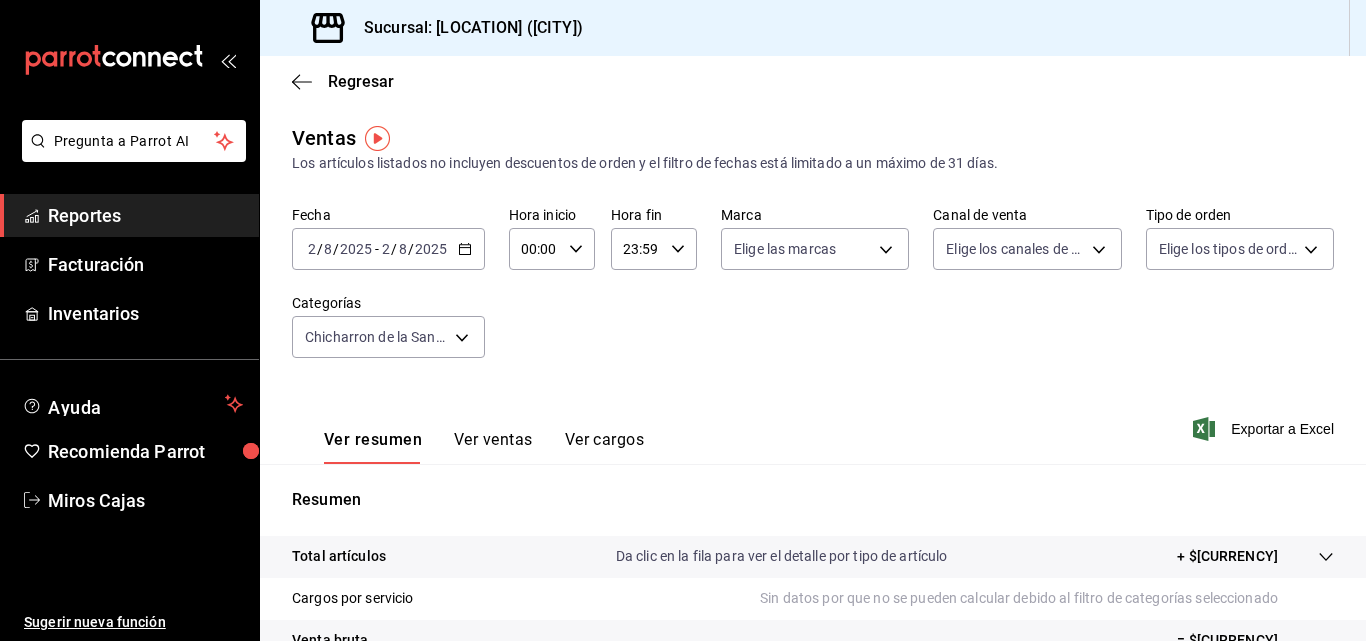 click on "Exportar a Excel" at bounding box center [1265, 429] 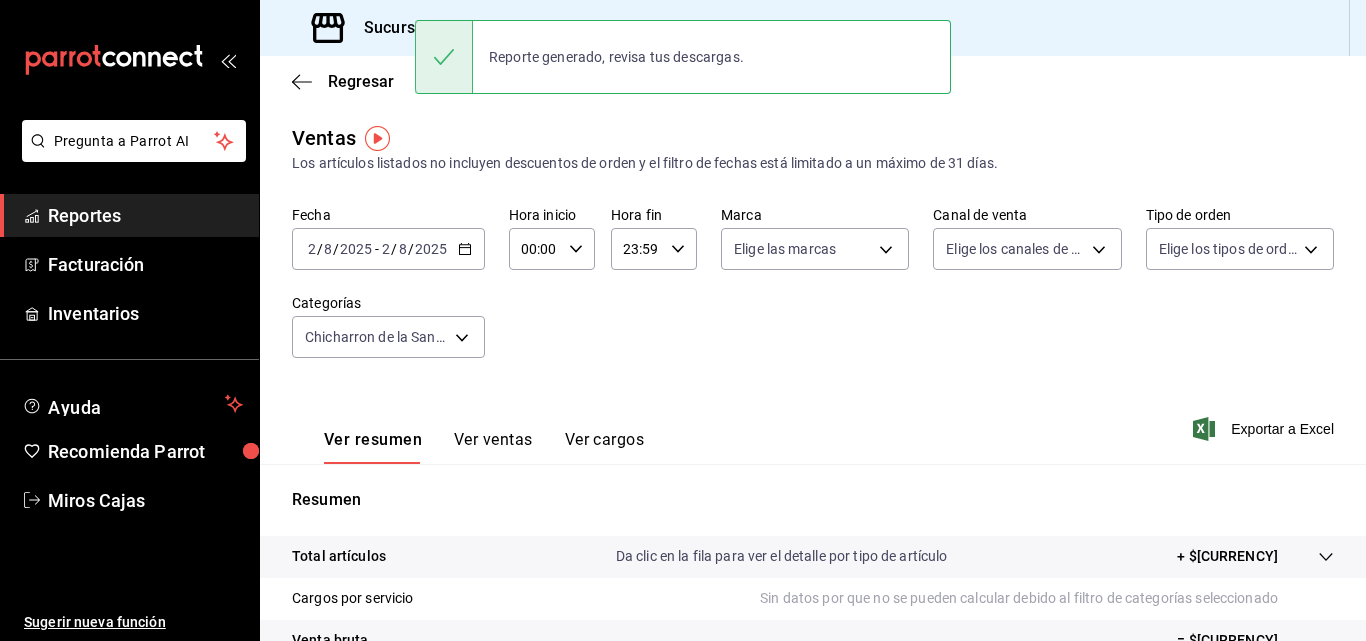click on "2025-08-02 2 / 8 / 2025 - 2025-08-02 2 / 8 / 2025" at bounding box center [388, 249] 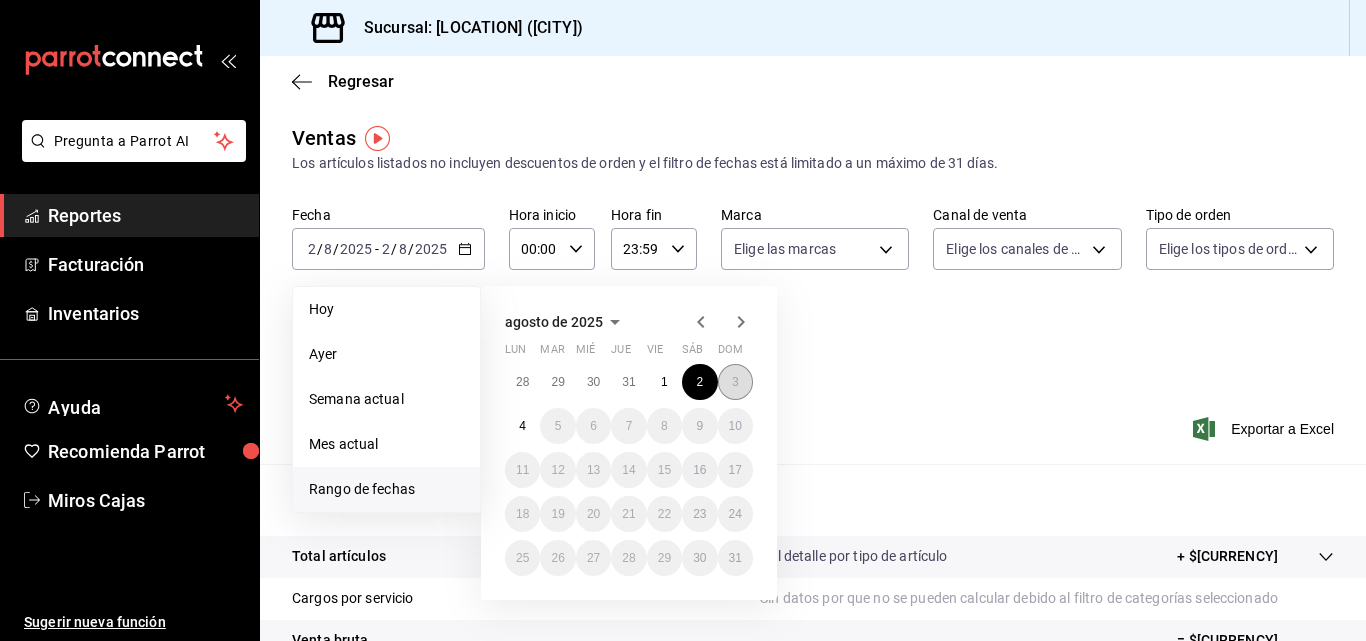 click on "3" at bounding box center [735, 382] 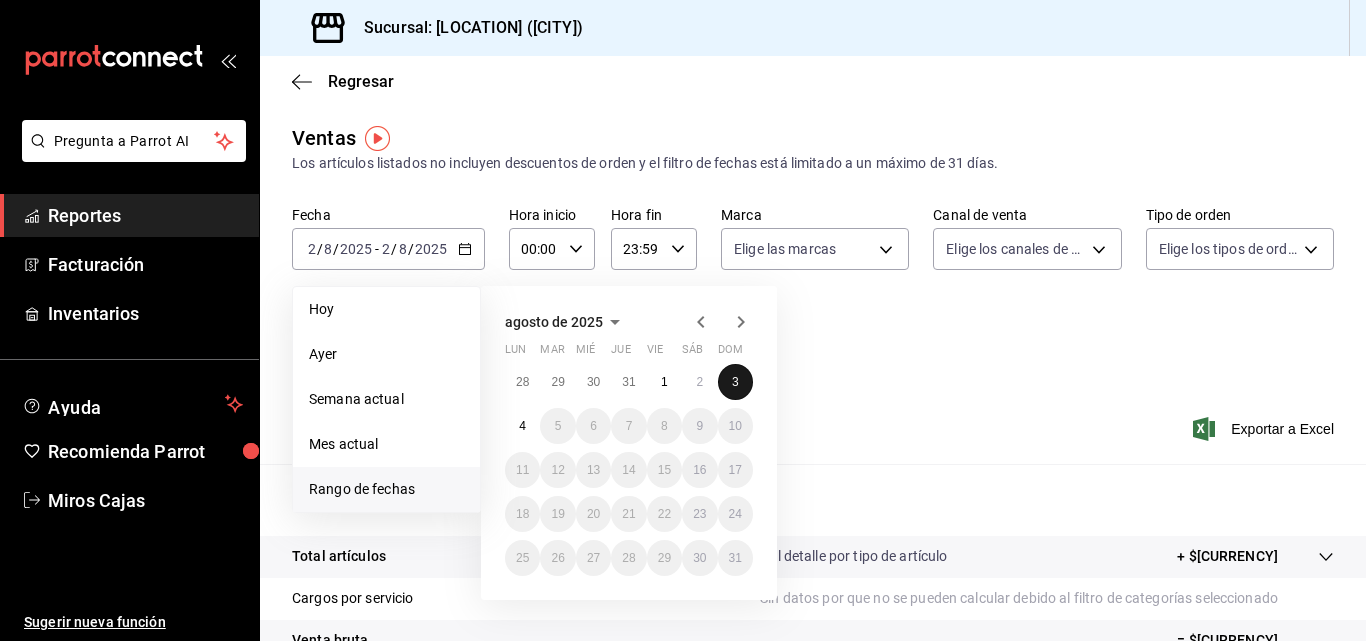 click on "3" at bounding box center (735, 382) 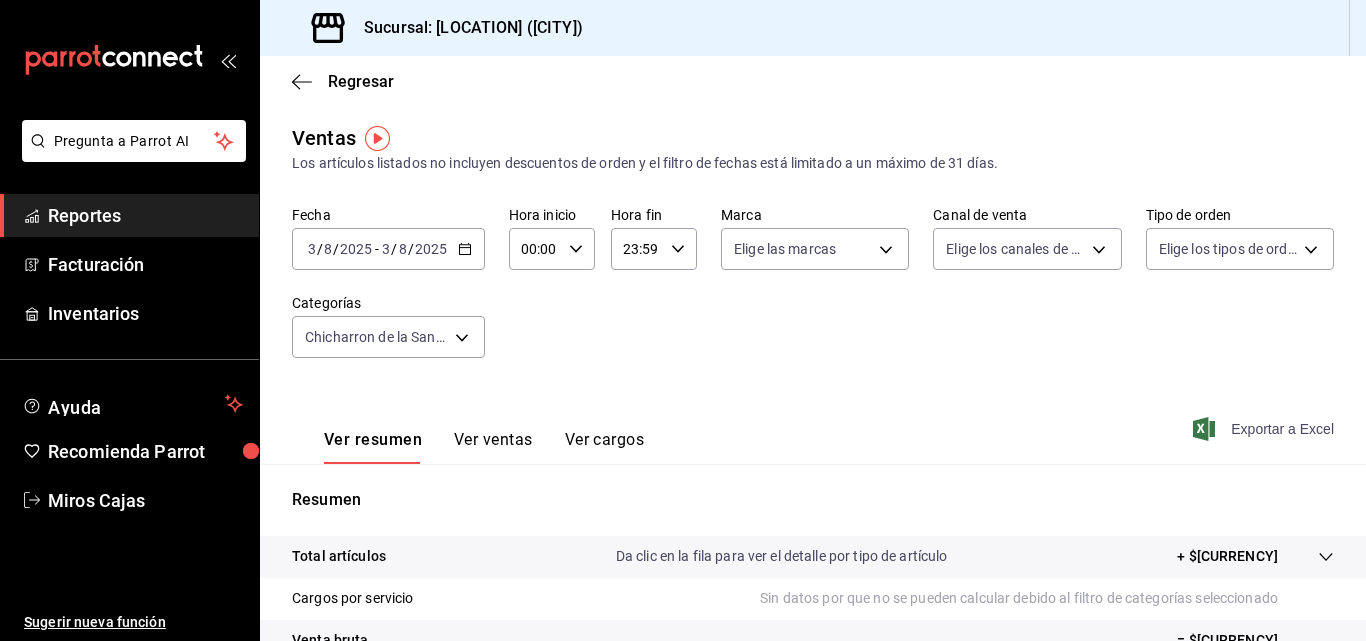click on "Exportar a Excel" at bounding box center [1265, 429] 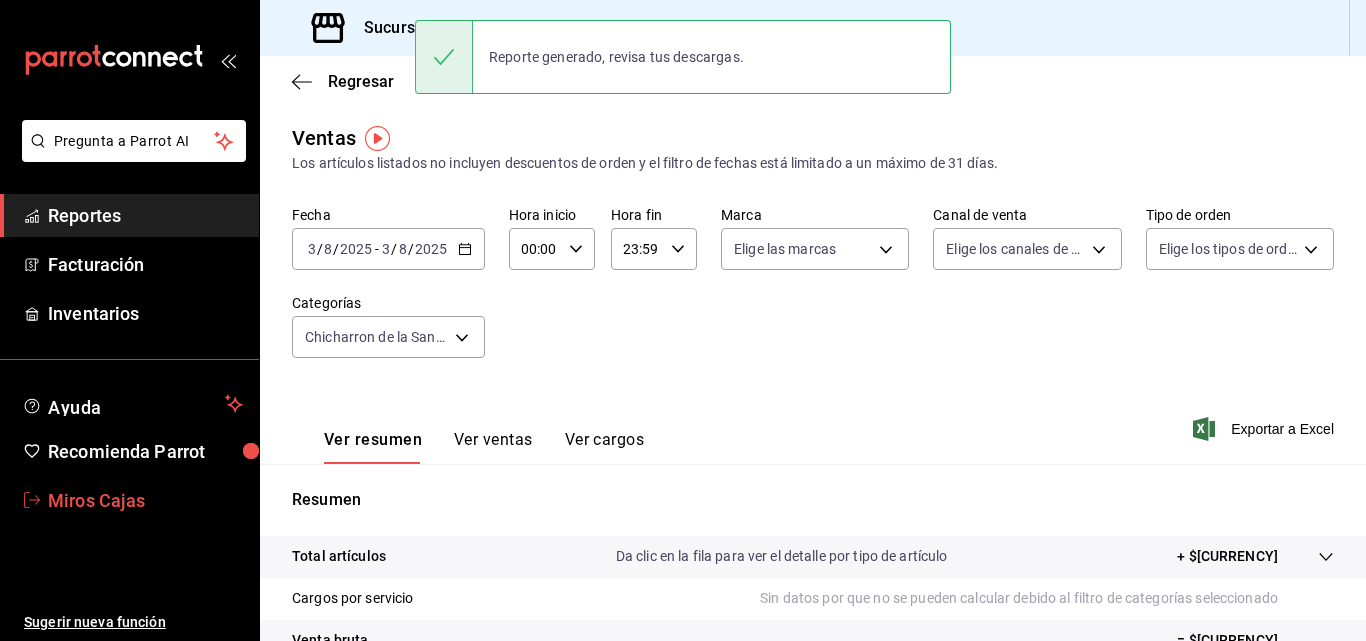 click 